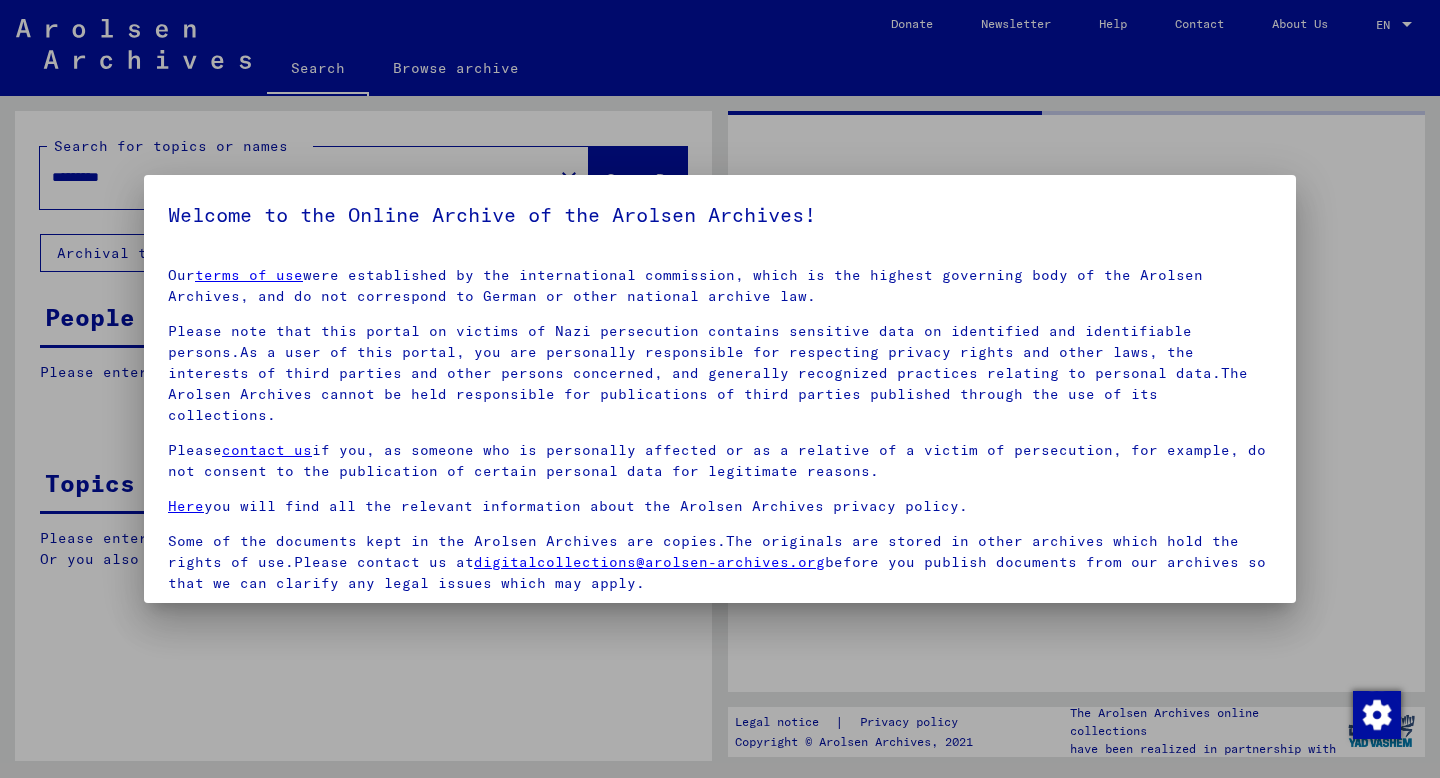 scroll, scrollTop: 0, scrollLeft: 0, axis: both 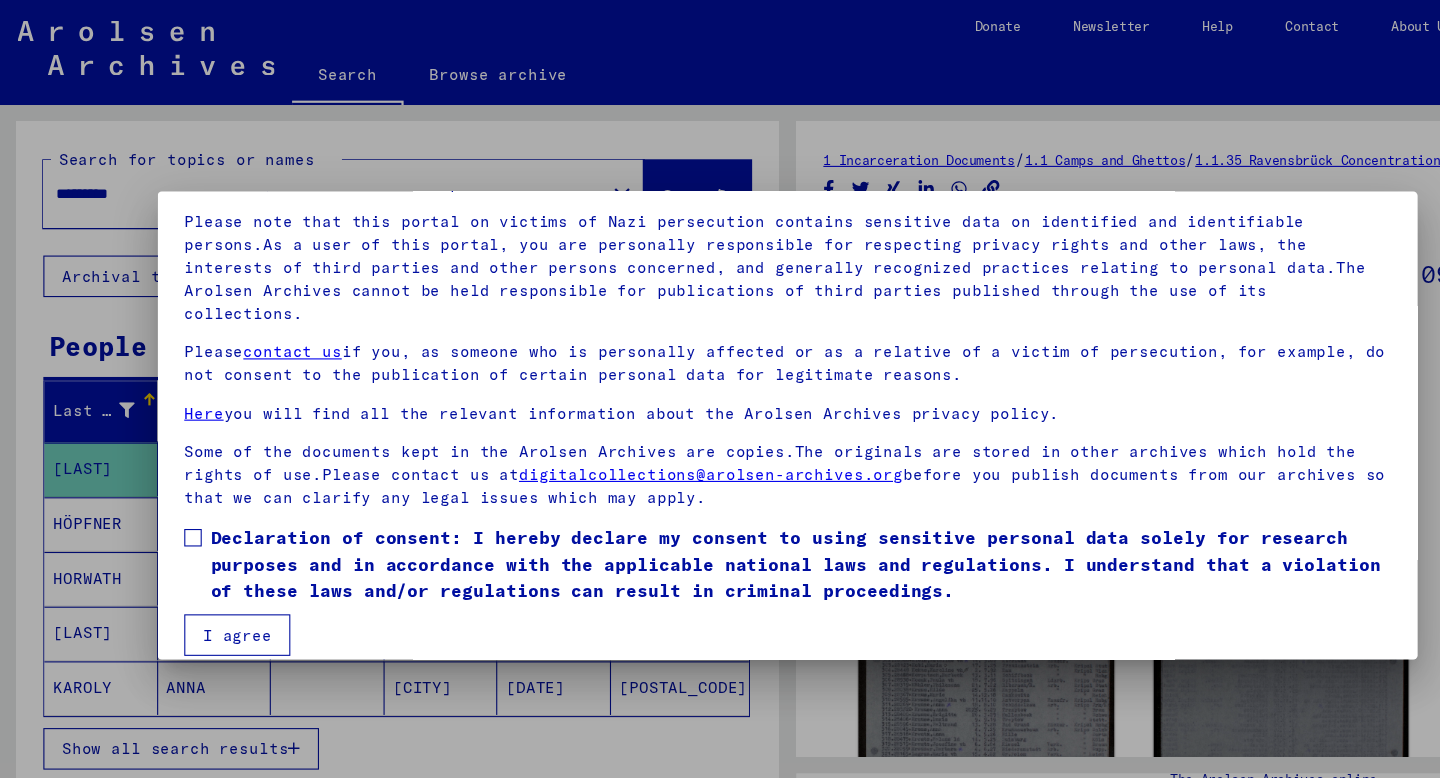 click on "Declaration of consent: I hereby declare my consent to using sensitive personal data solely for research purposes and in accordance with the applicable national laws and regulations. I understand that a violation of these laws and/or regulations can result in criminal proceedings." at bounding box center (732, 516) 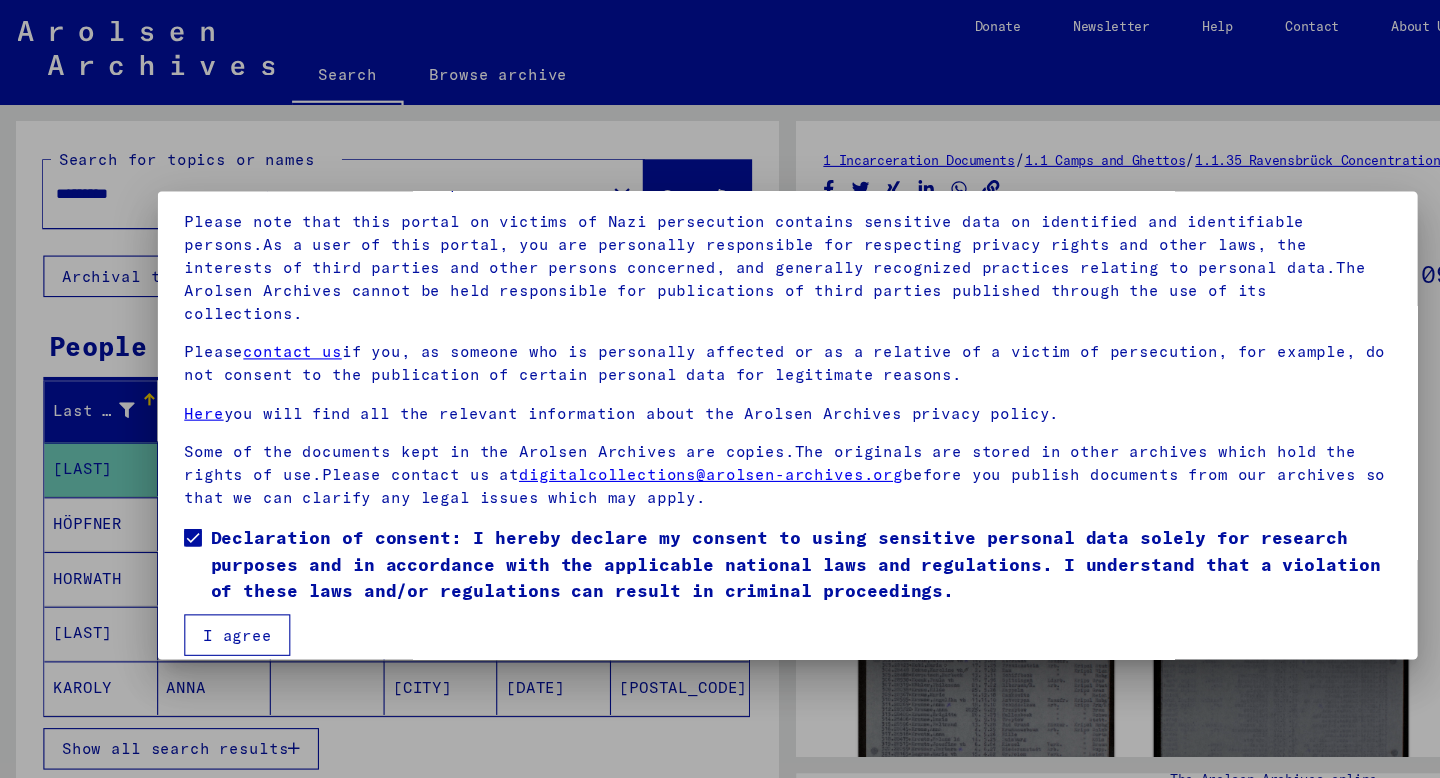 click on "I agree" at bounding box center [216, 581] 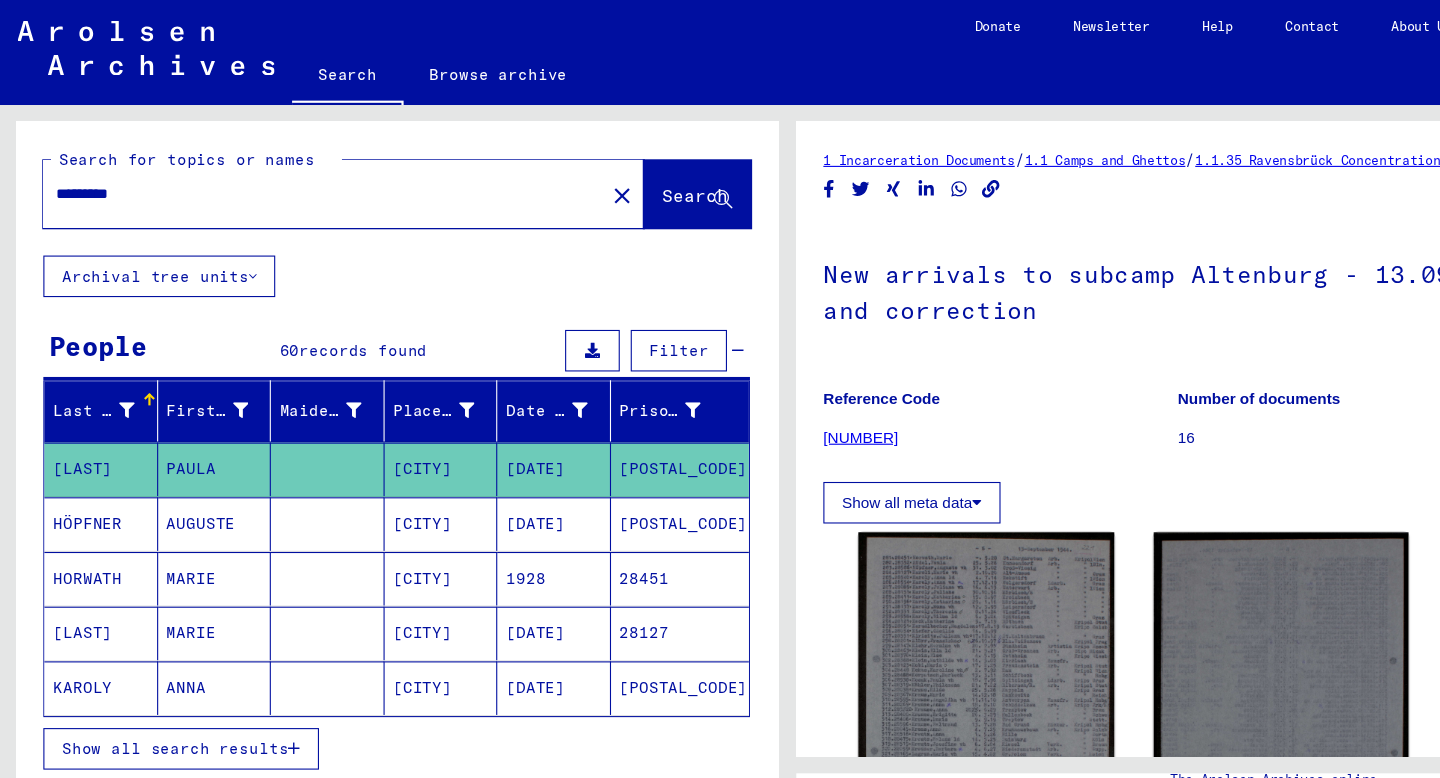 click on "*********" at bounding box center (296, 177) 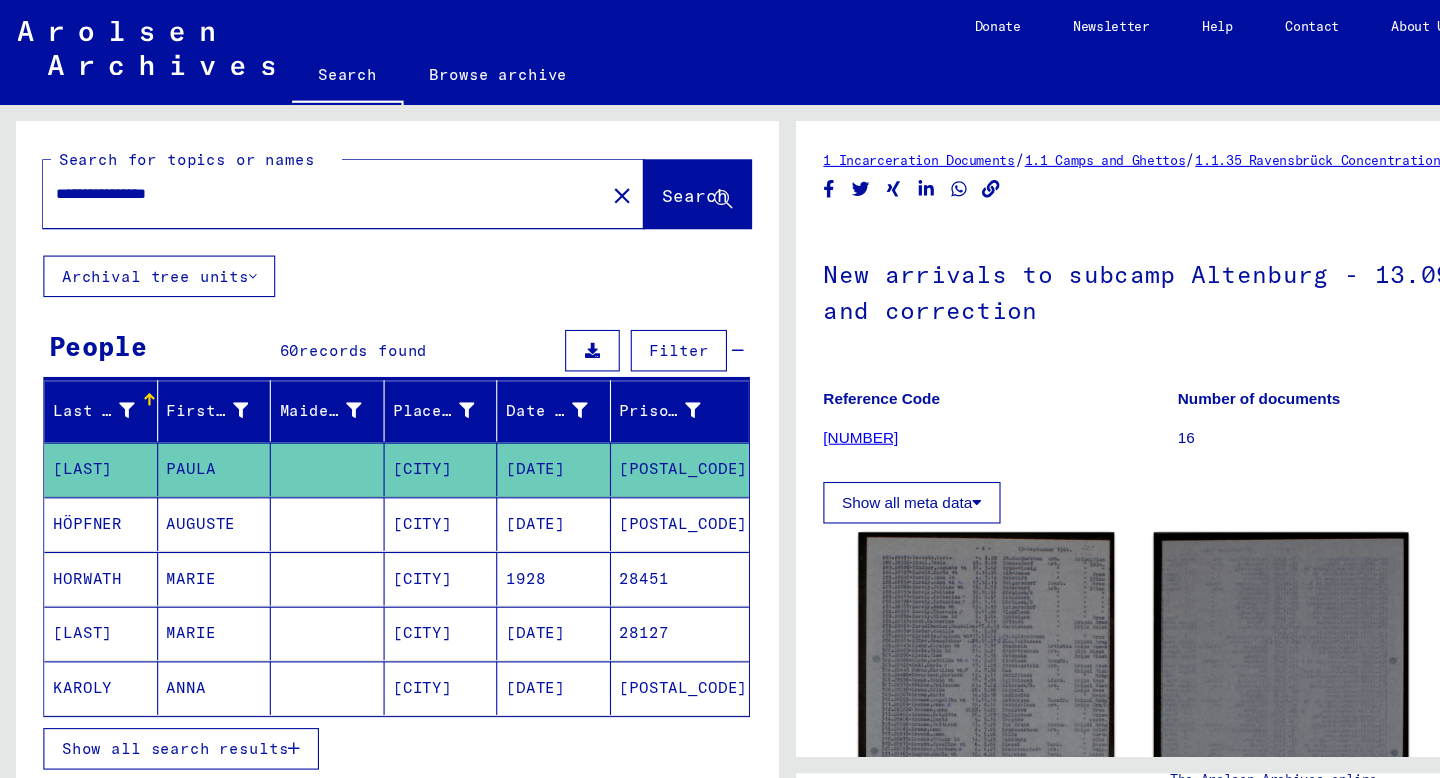 type on "**********" 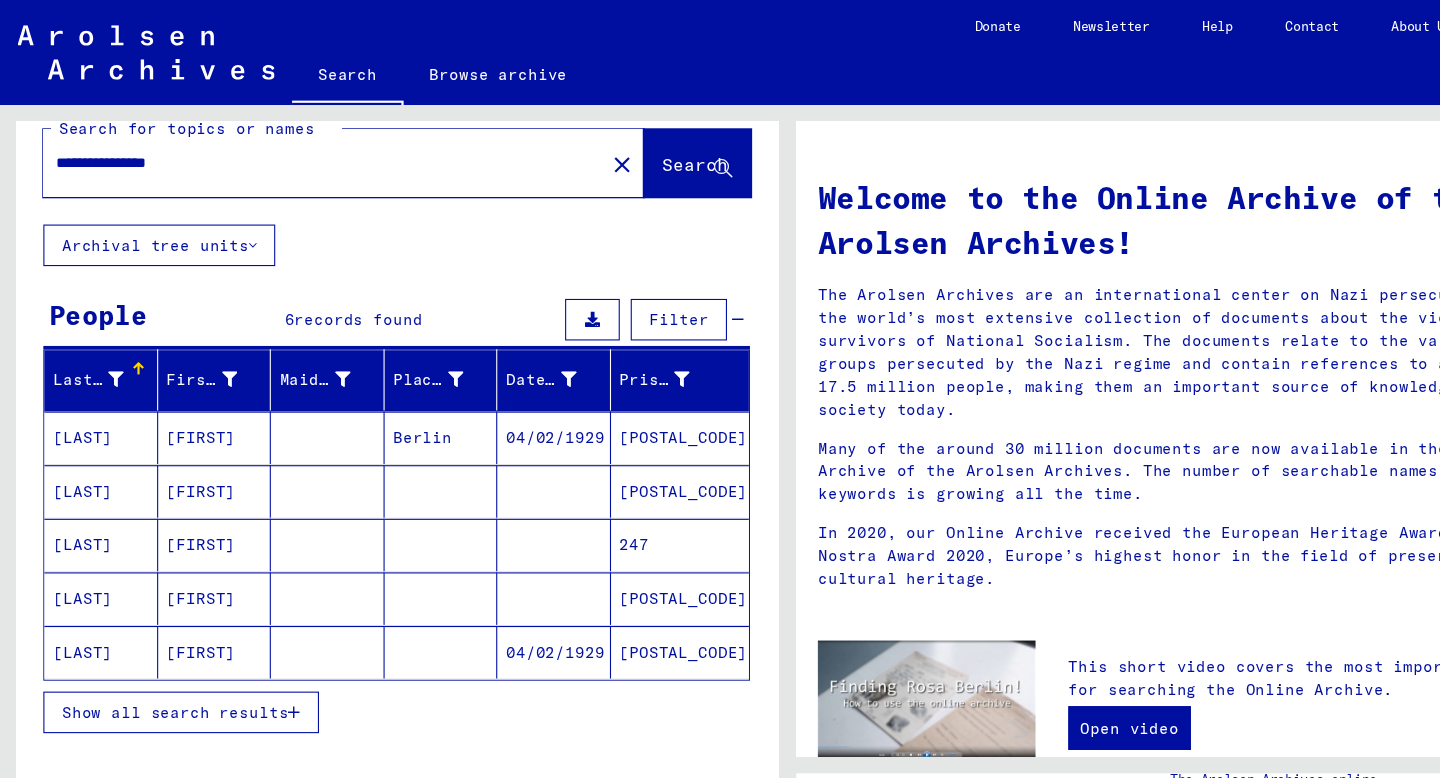 scroll, scrollTop: 34, scrollLeft: 0, axis: vertical 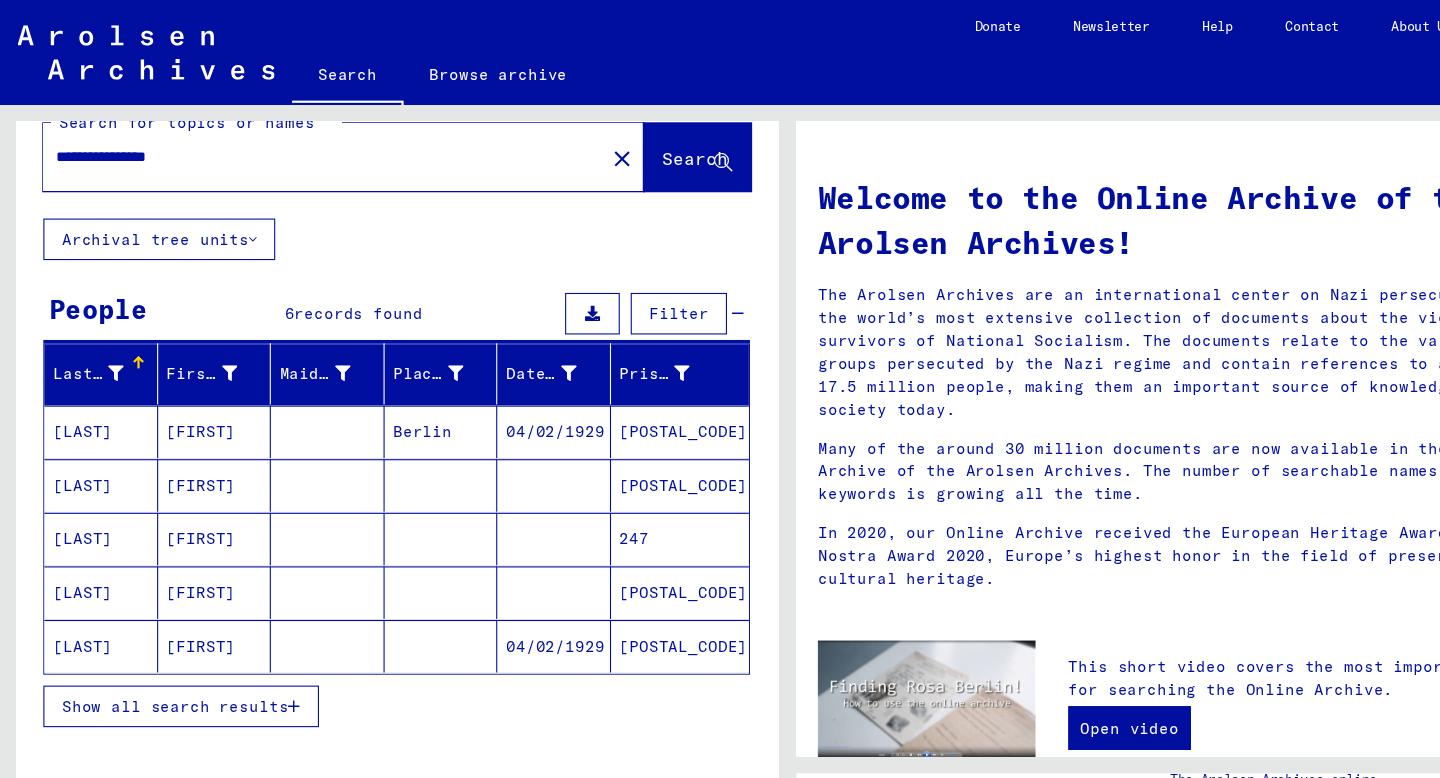 click at bounding box center [300, 444] 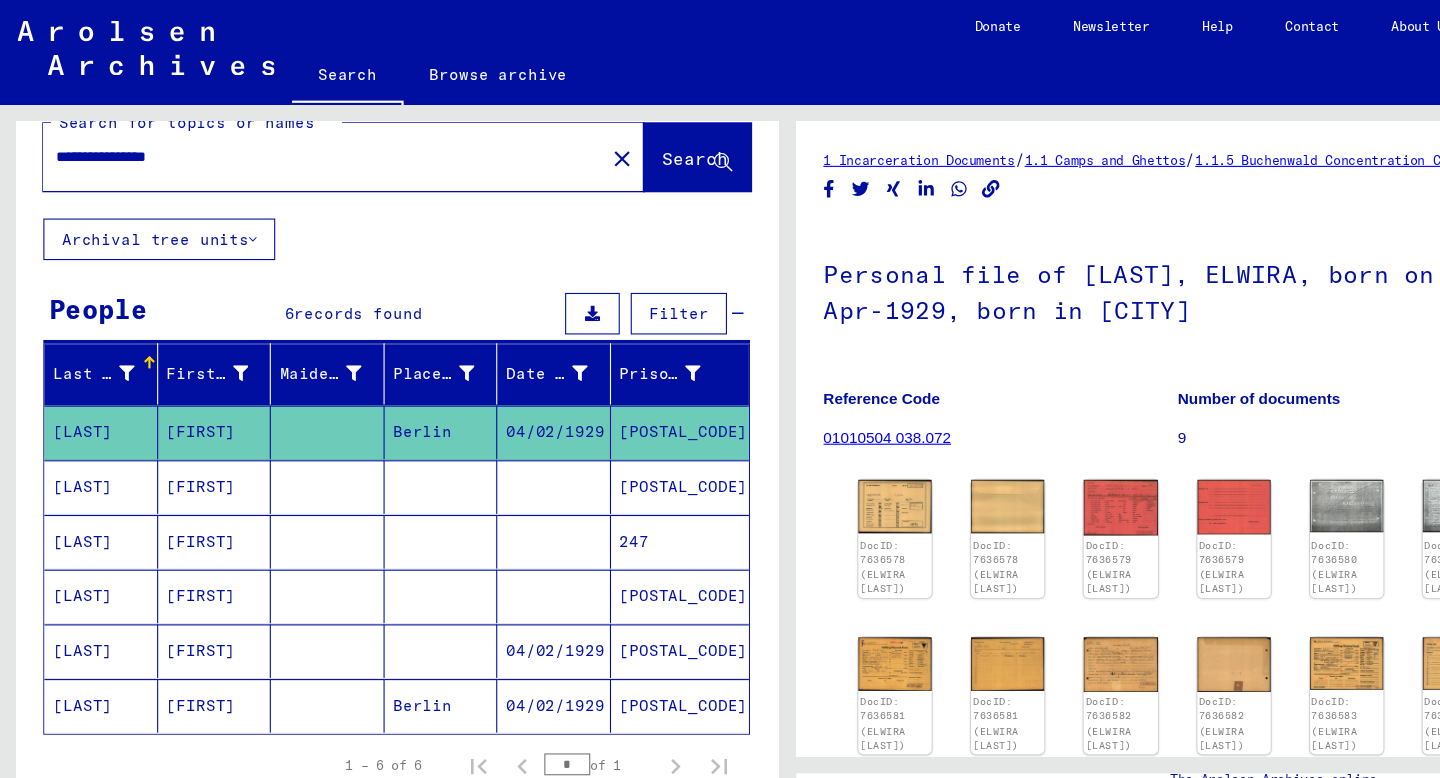 scroll, scrollTop: 0, scrollLeft: 0, axis: both 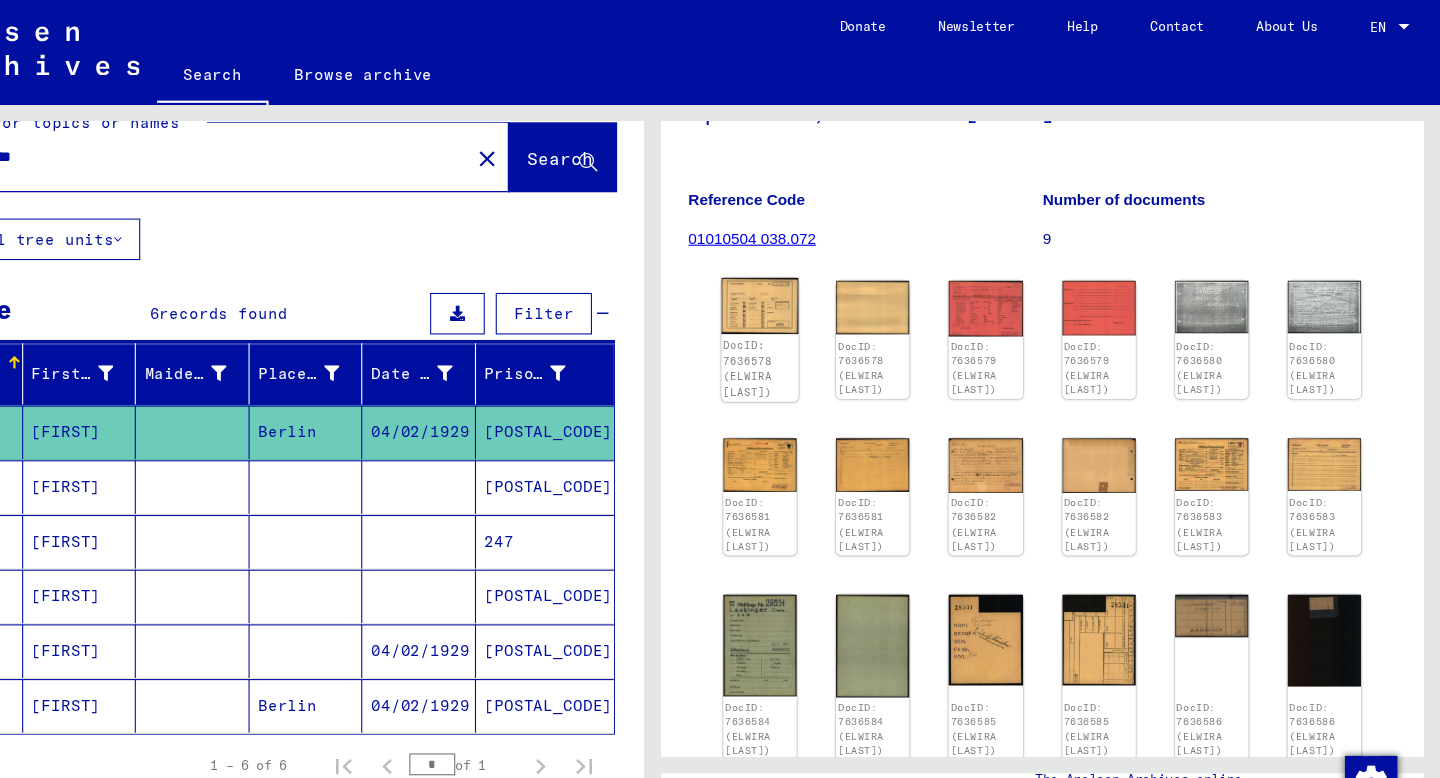 click 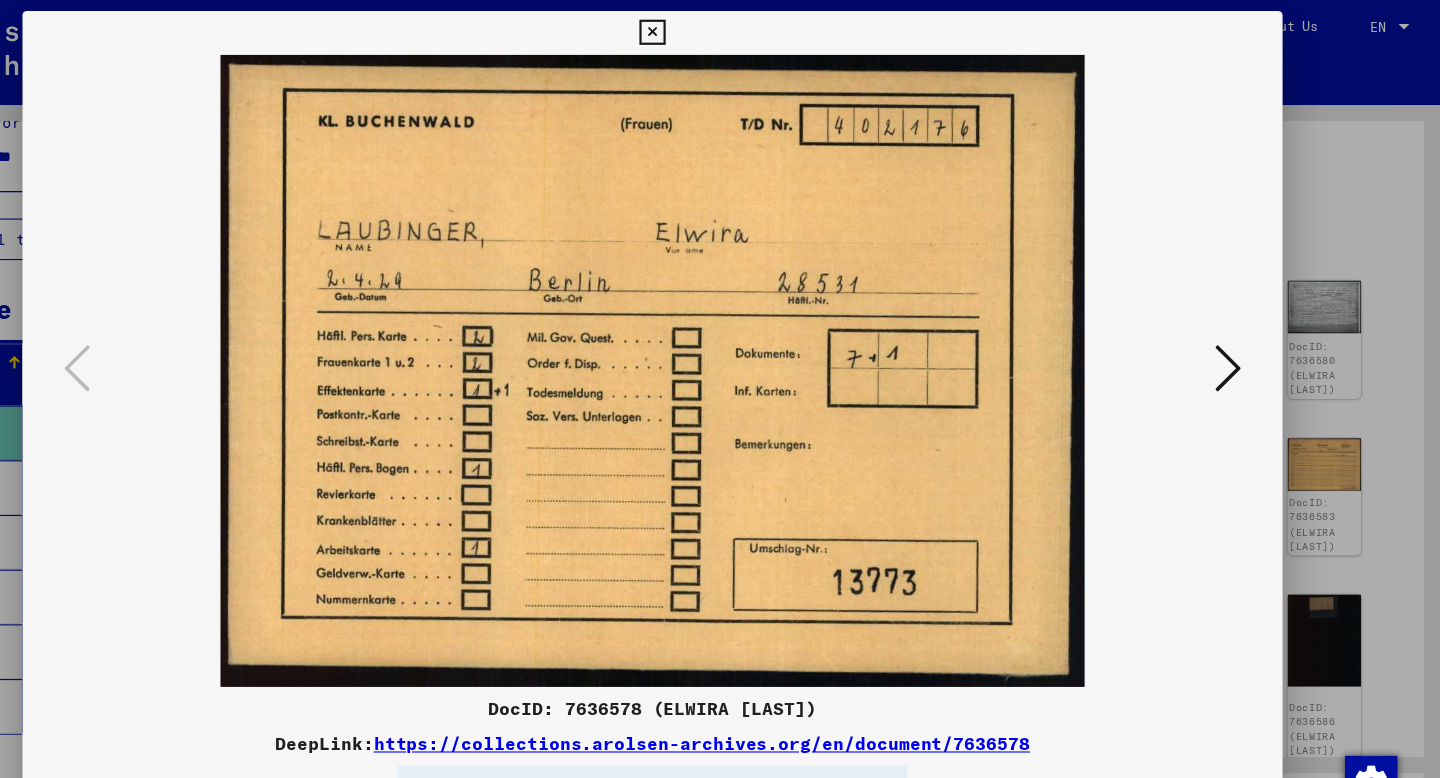 click at bounding box center (1246, 337) 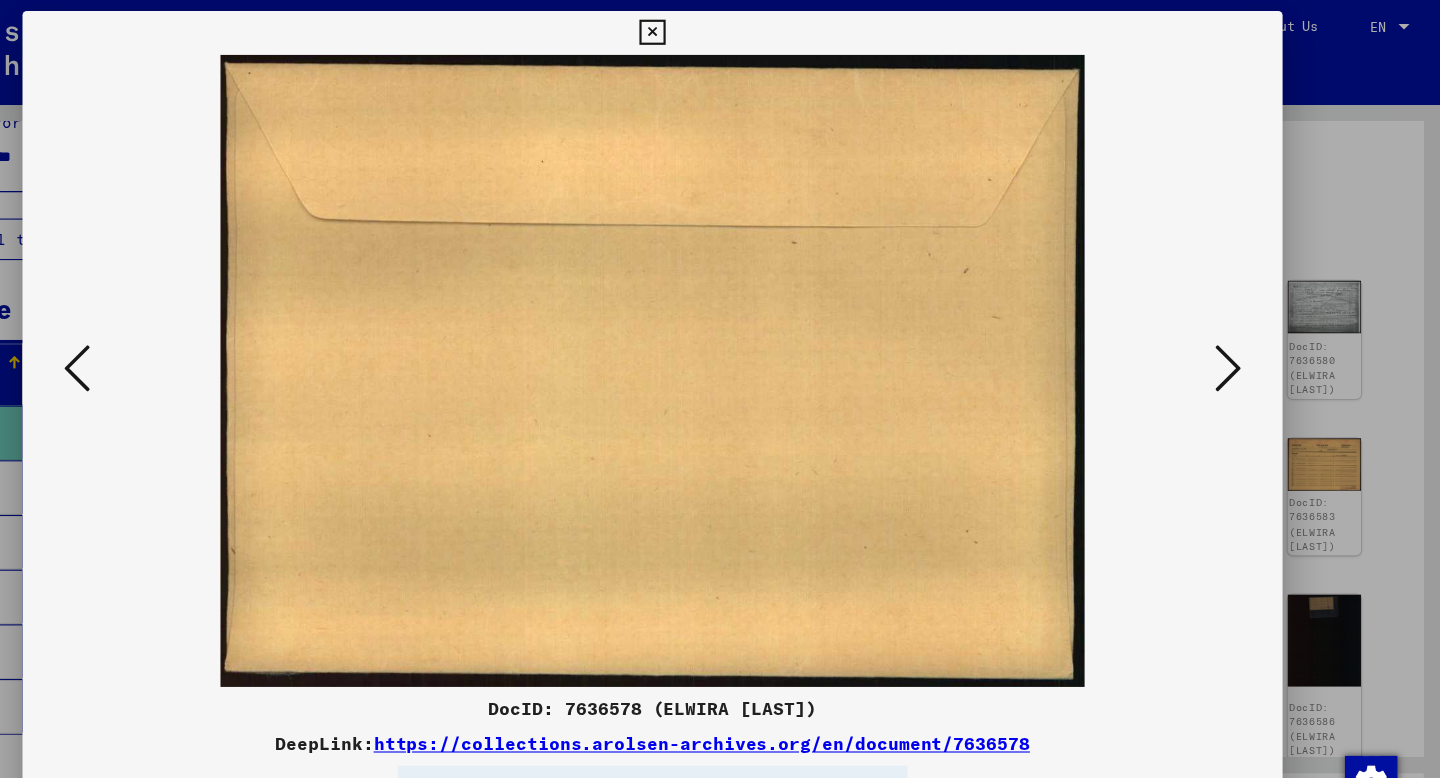 click at bounding box center [1246, 337] 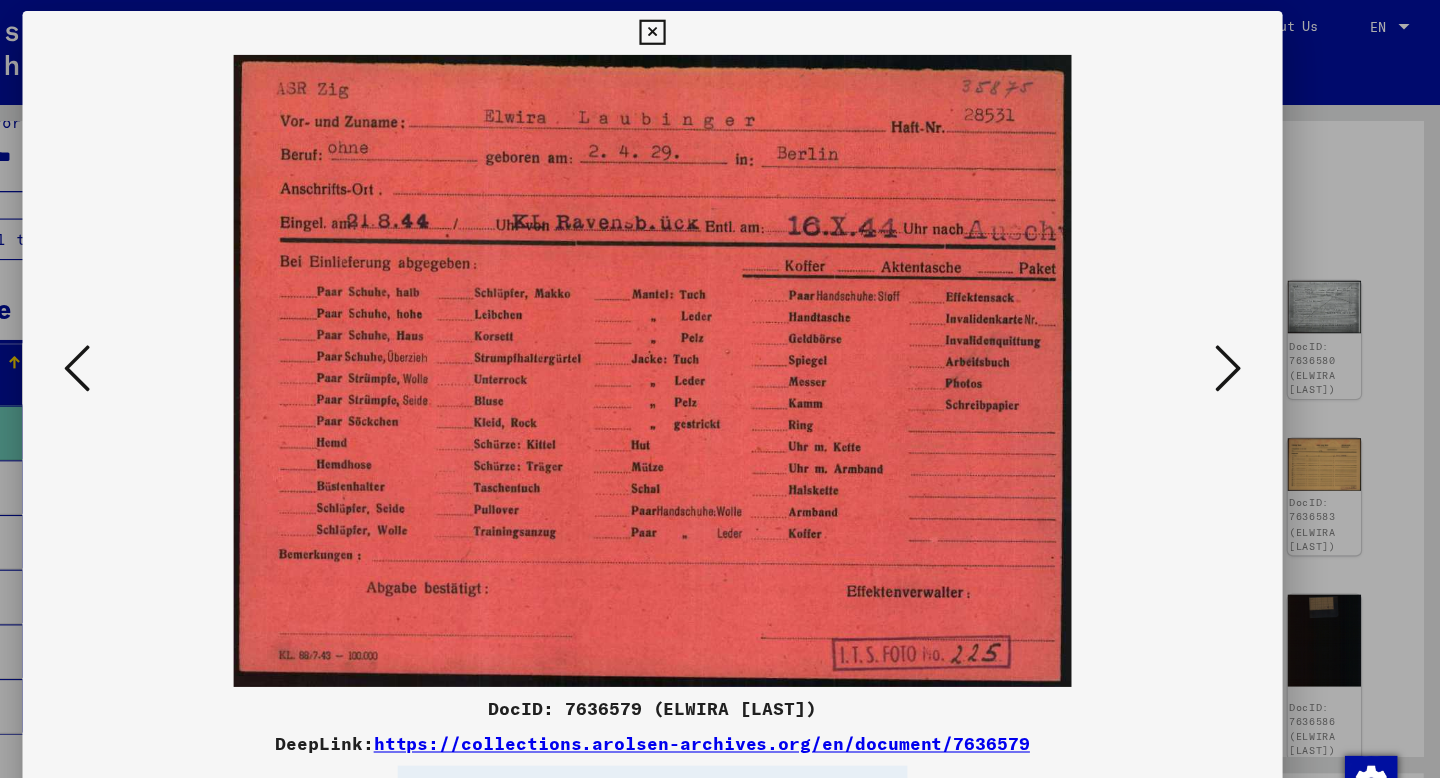 click at bounding box center [1246, 337] 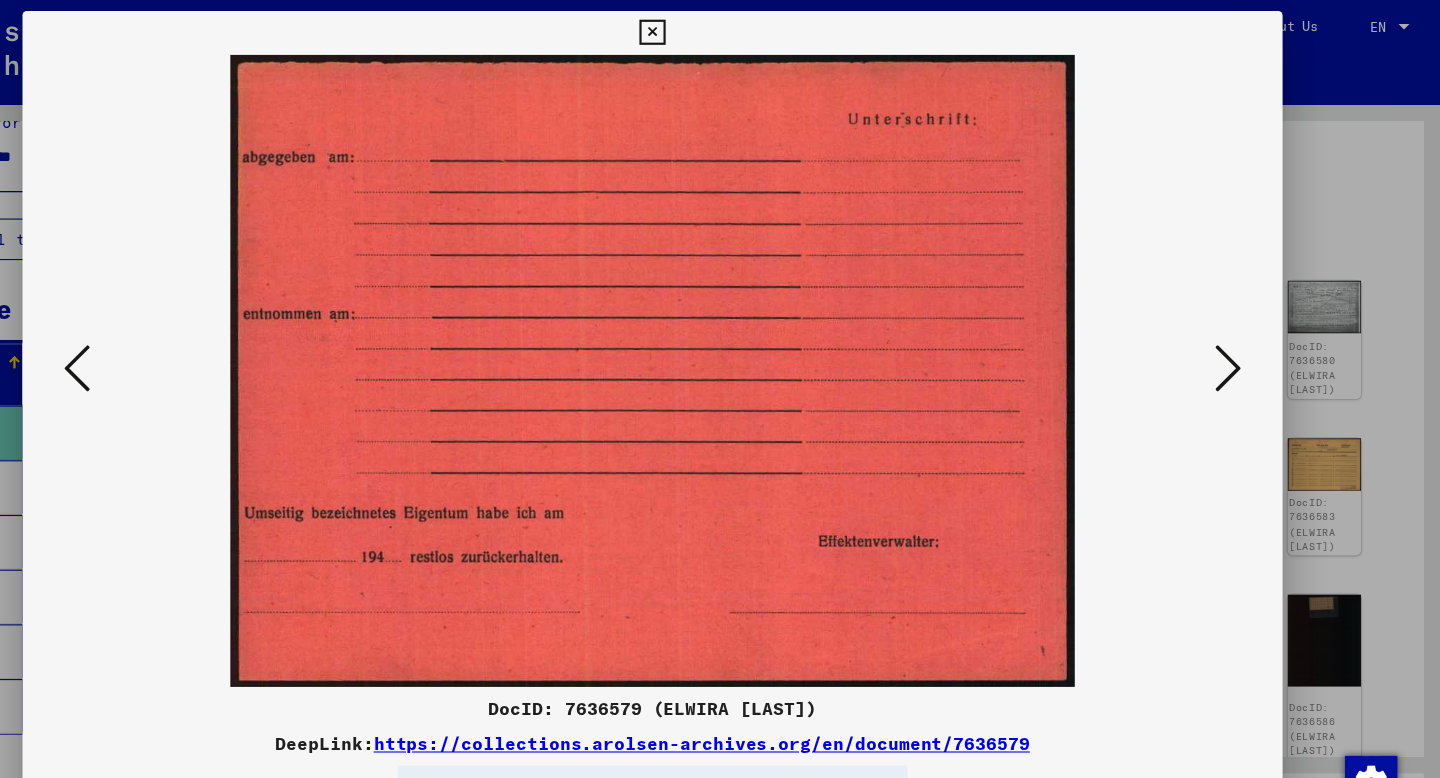 click at bounding box center [1246, 337] 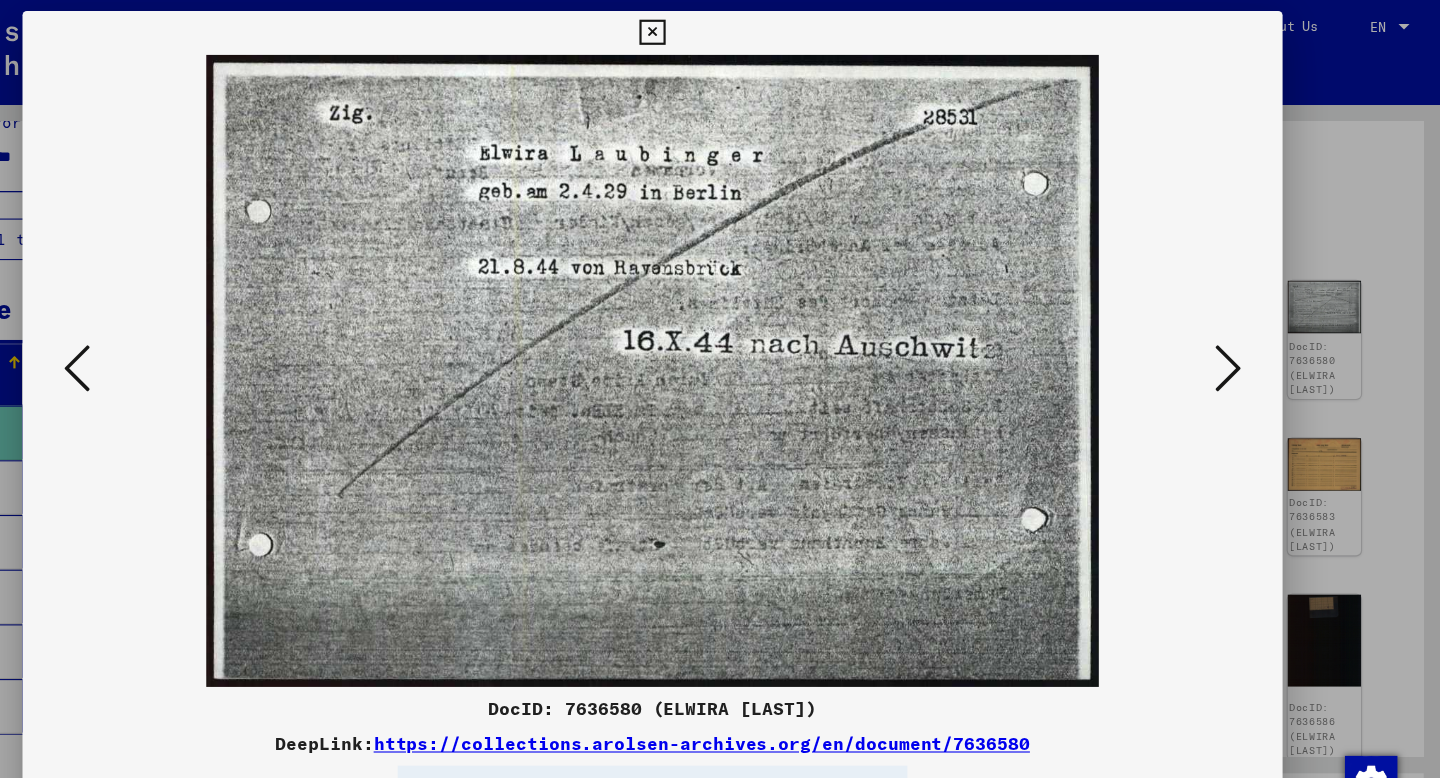click at bounding box center [1246, 337] 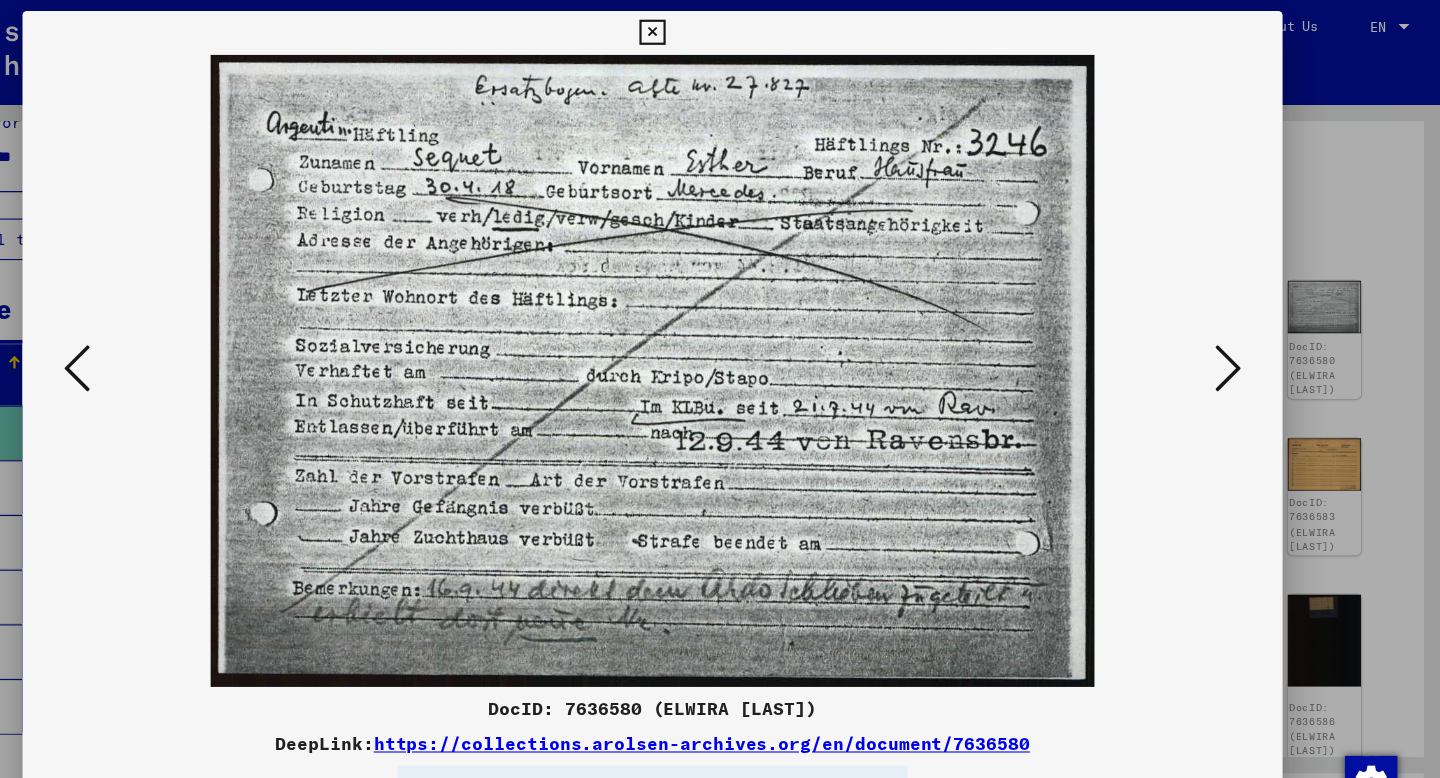 click at bounding box center [1246, 337] 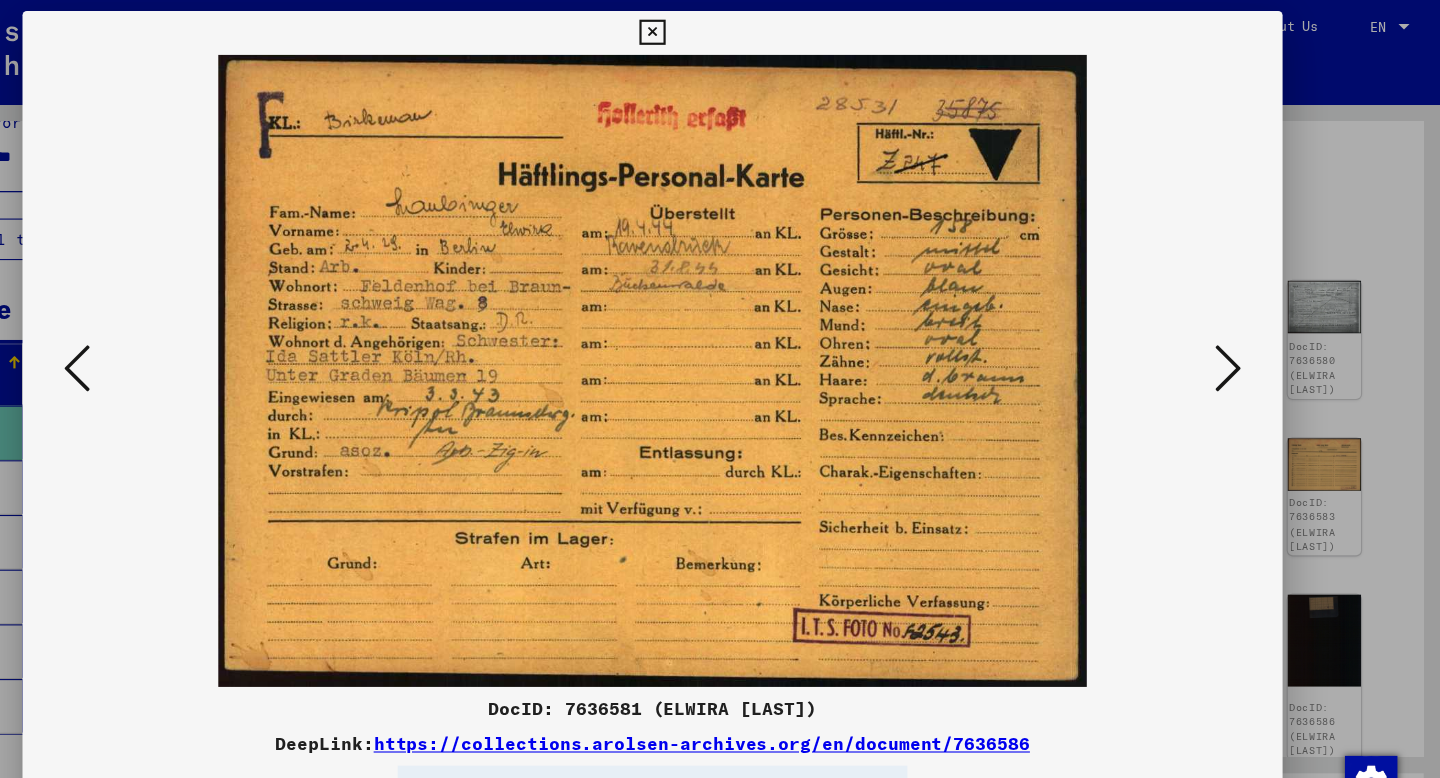 click at bounding box center (1246, 337) 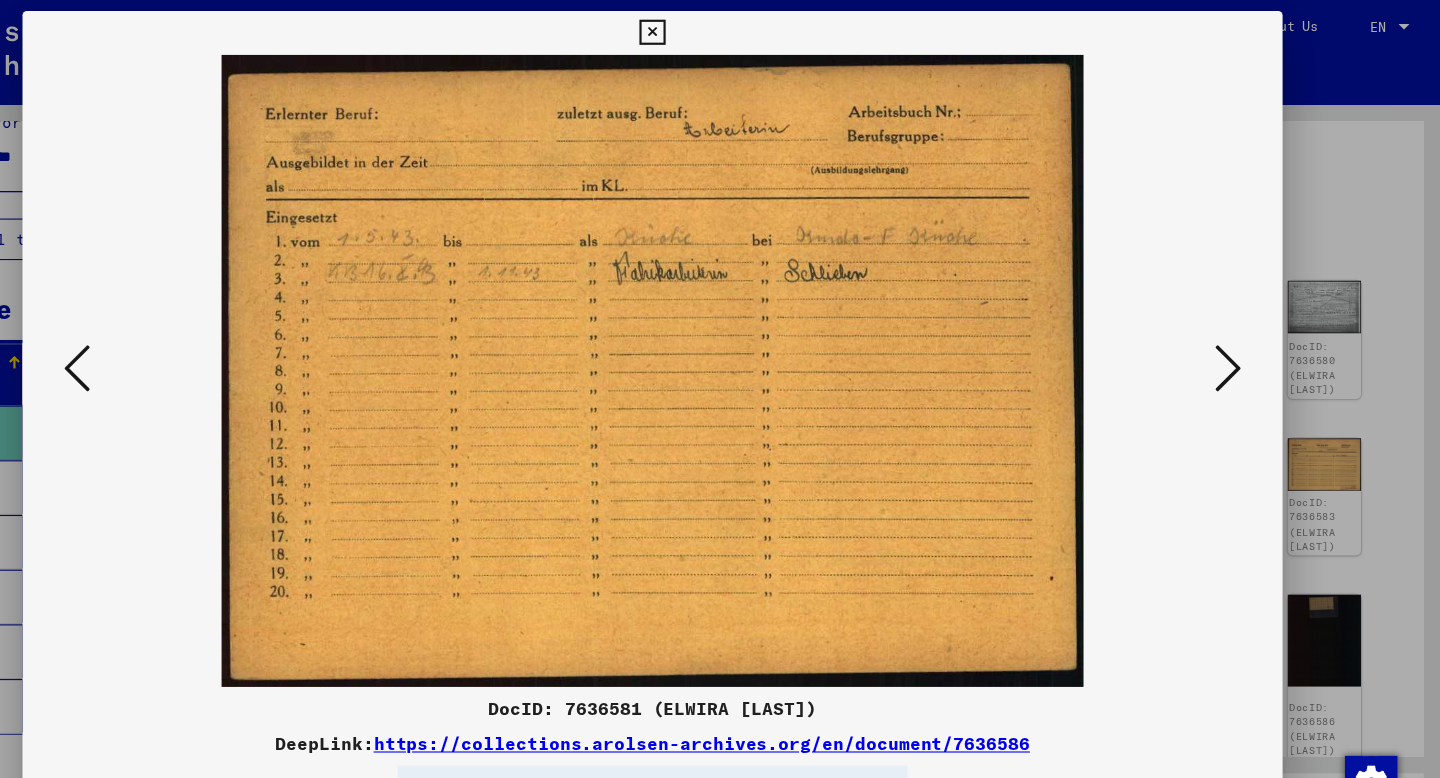 click at bounding box center [1246, 337] 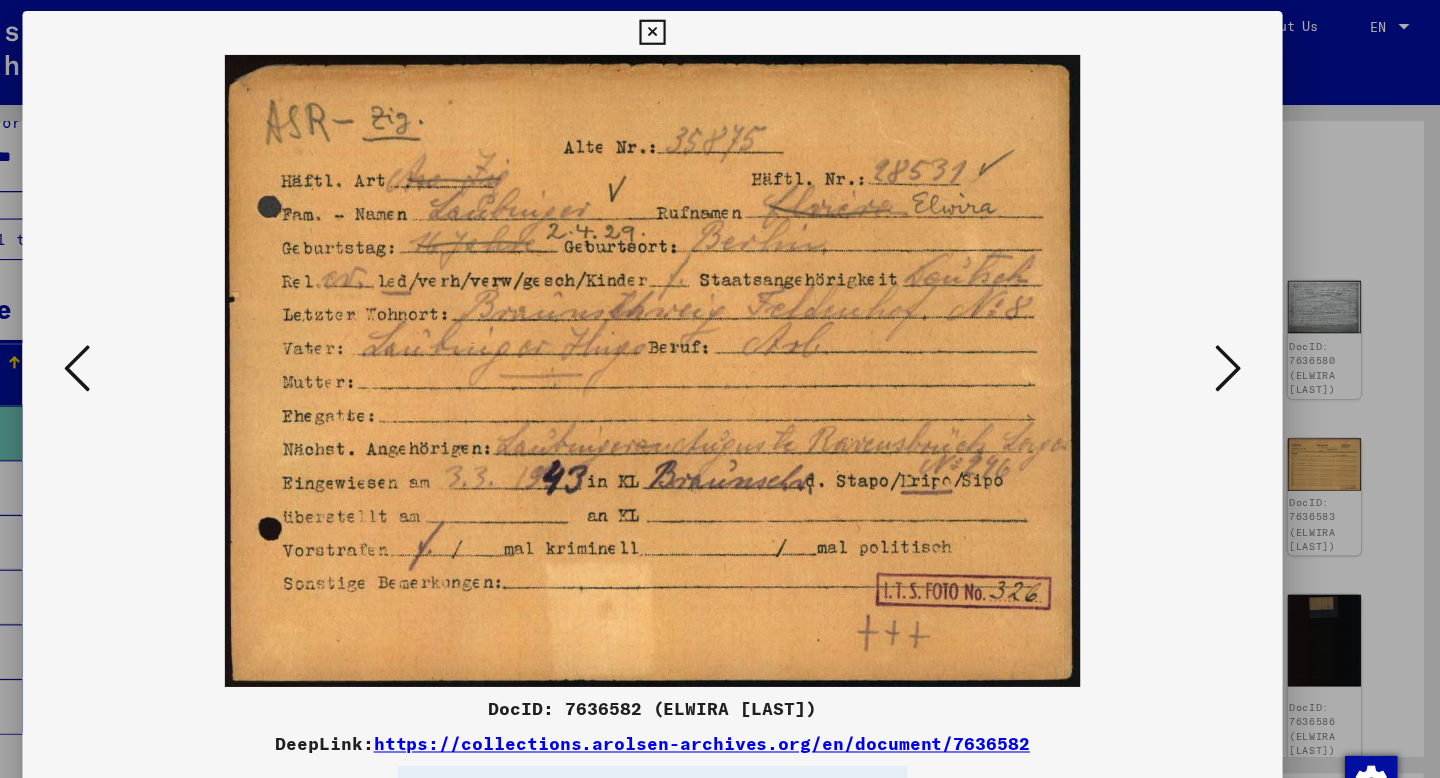 click at bounding box center (1246, 337) 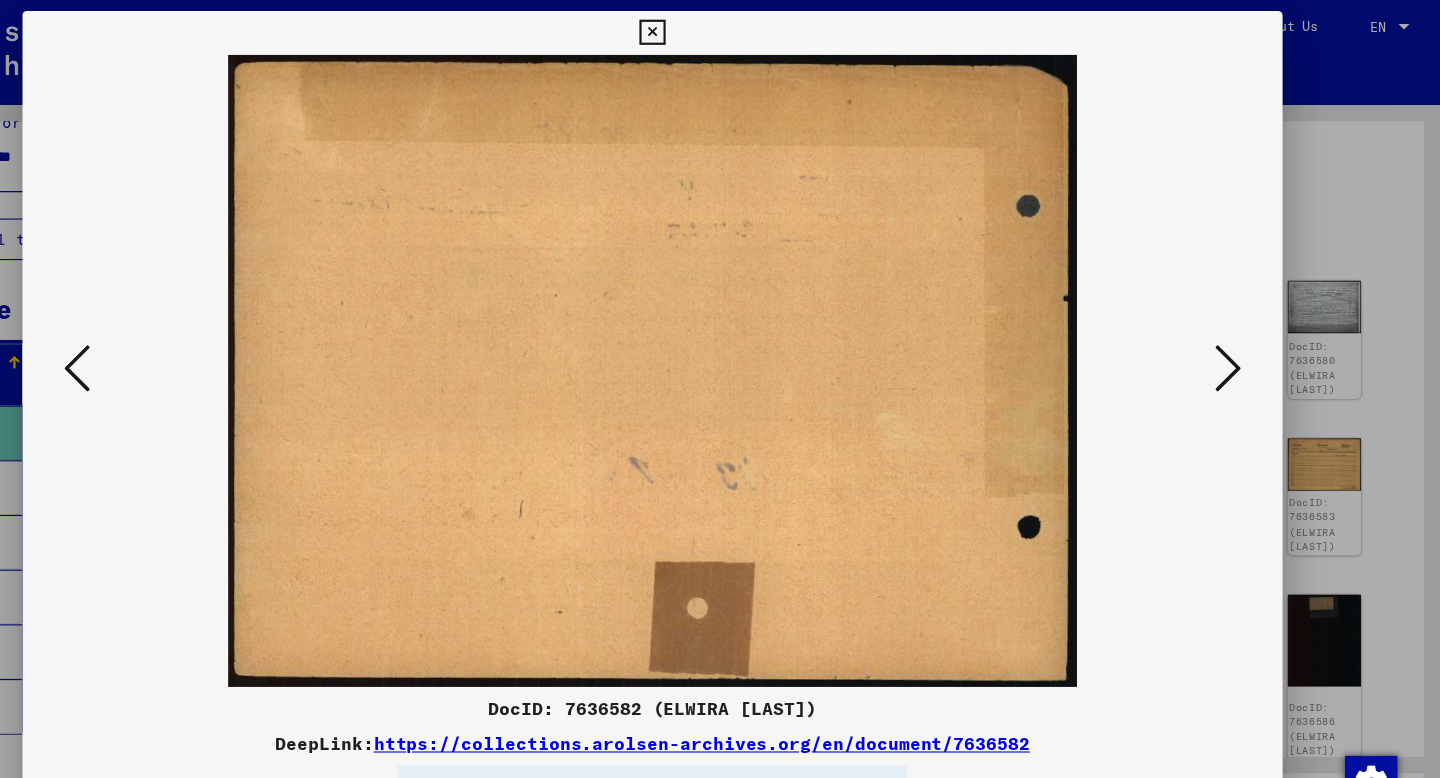 click at bounding box center [1246, 337] 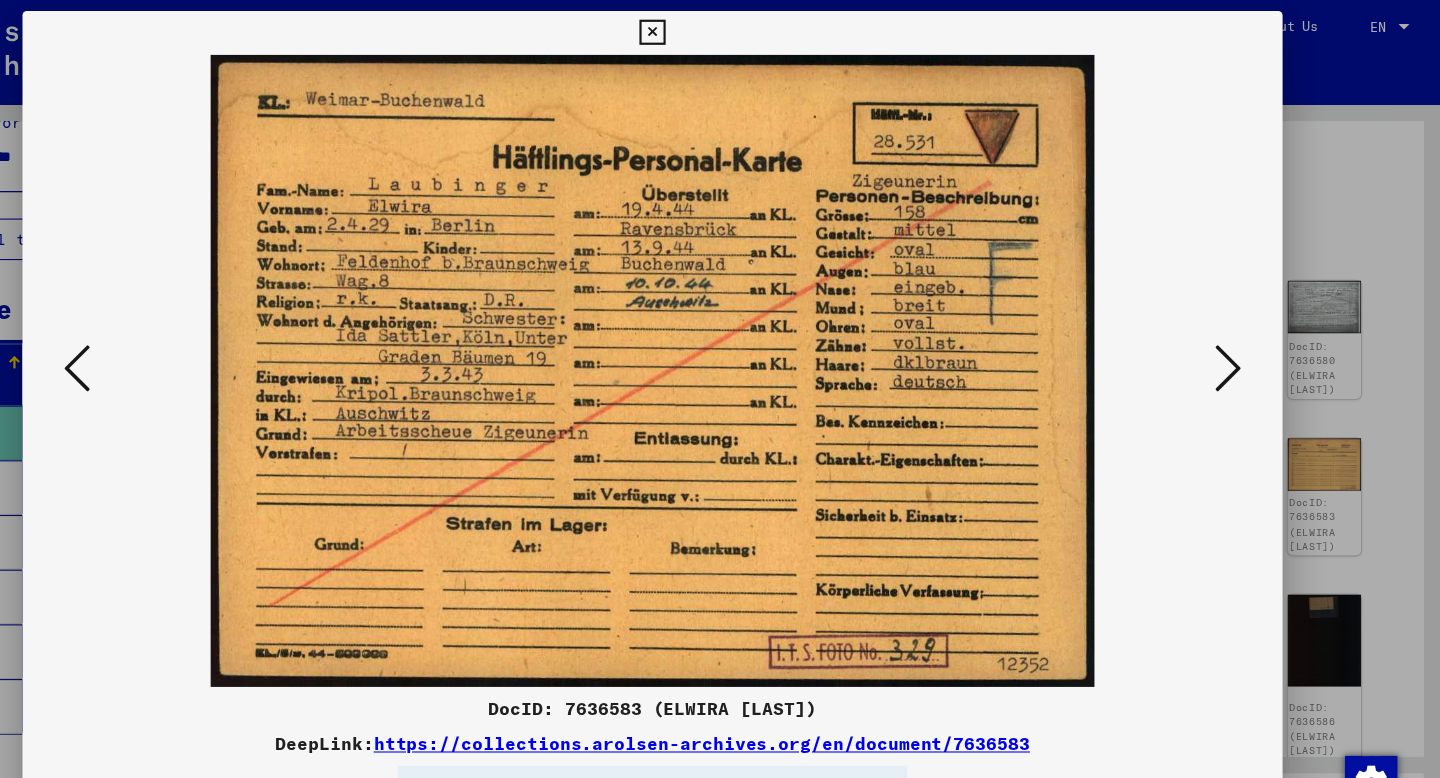 click at bounding box center [1246, 337] 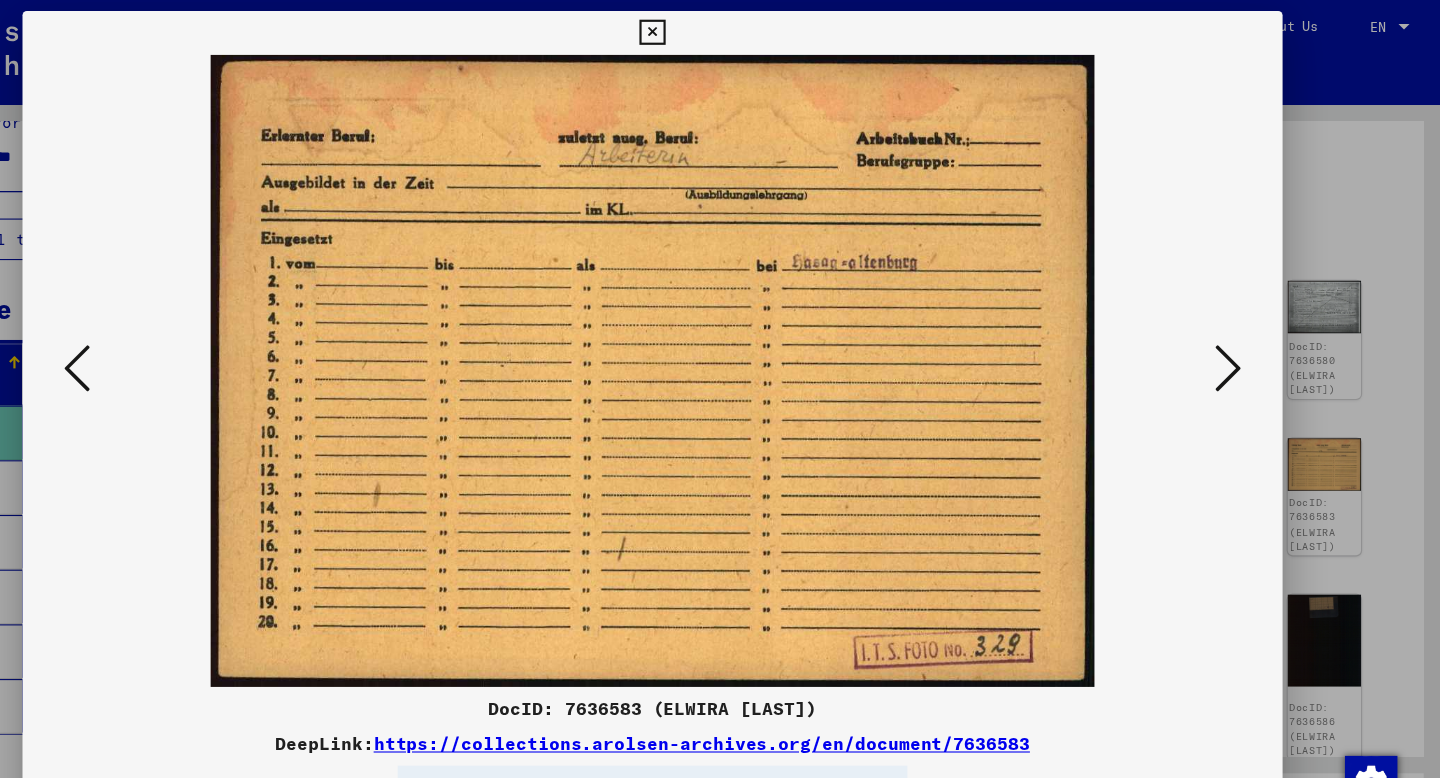 click at bounding box center (1246, 337) 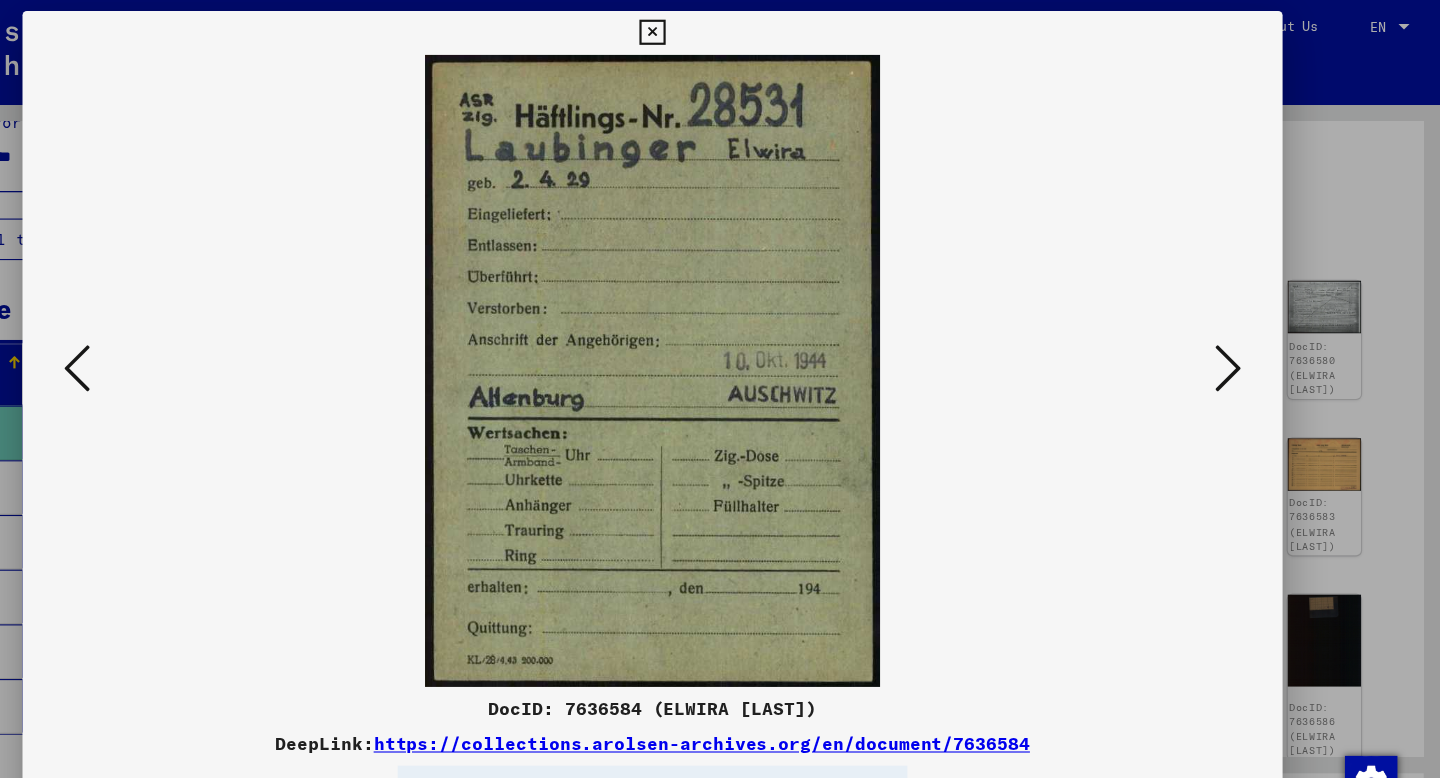 click at bounding box center (1246, 337) 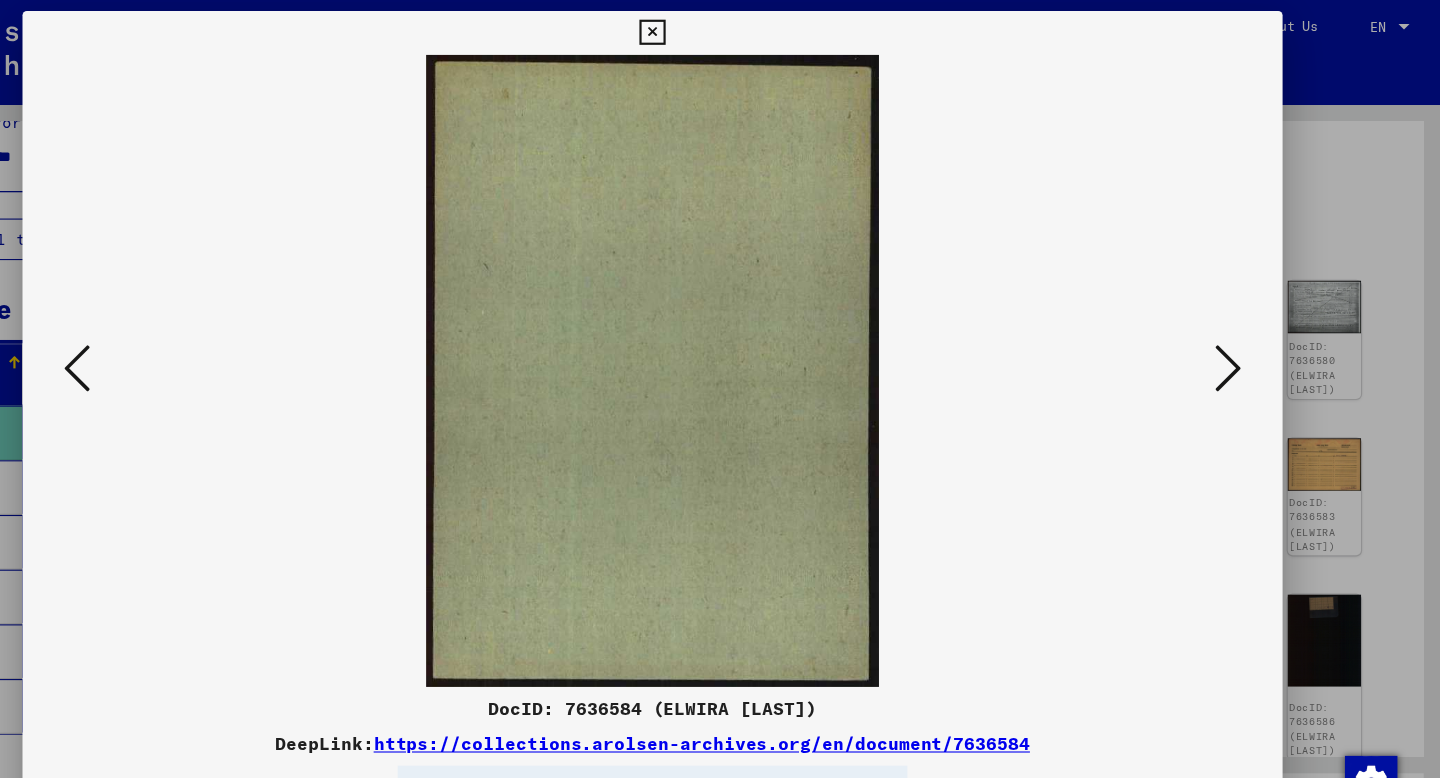 click at bounding box center (1246, 337) 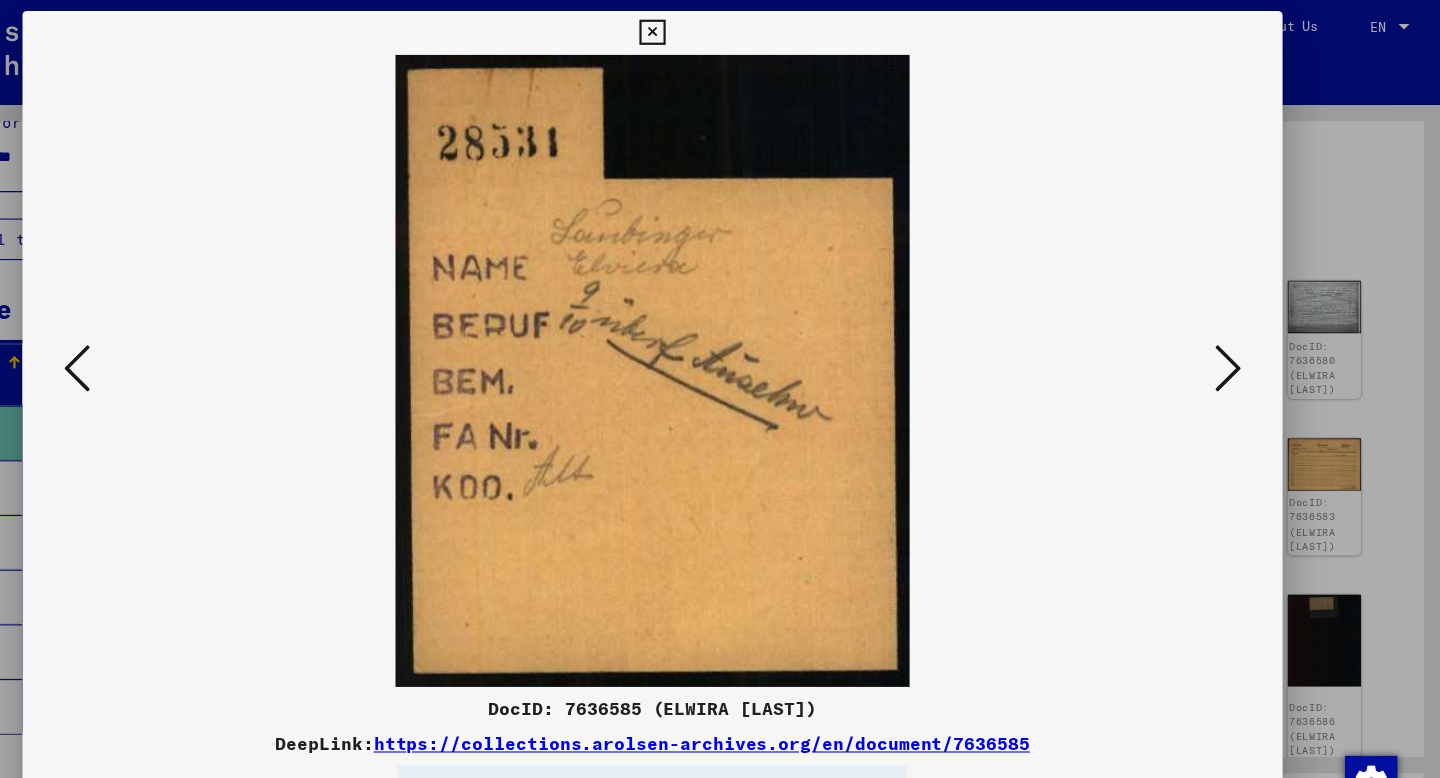 click at bounding box center [1246, 337] 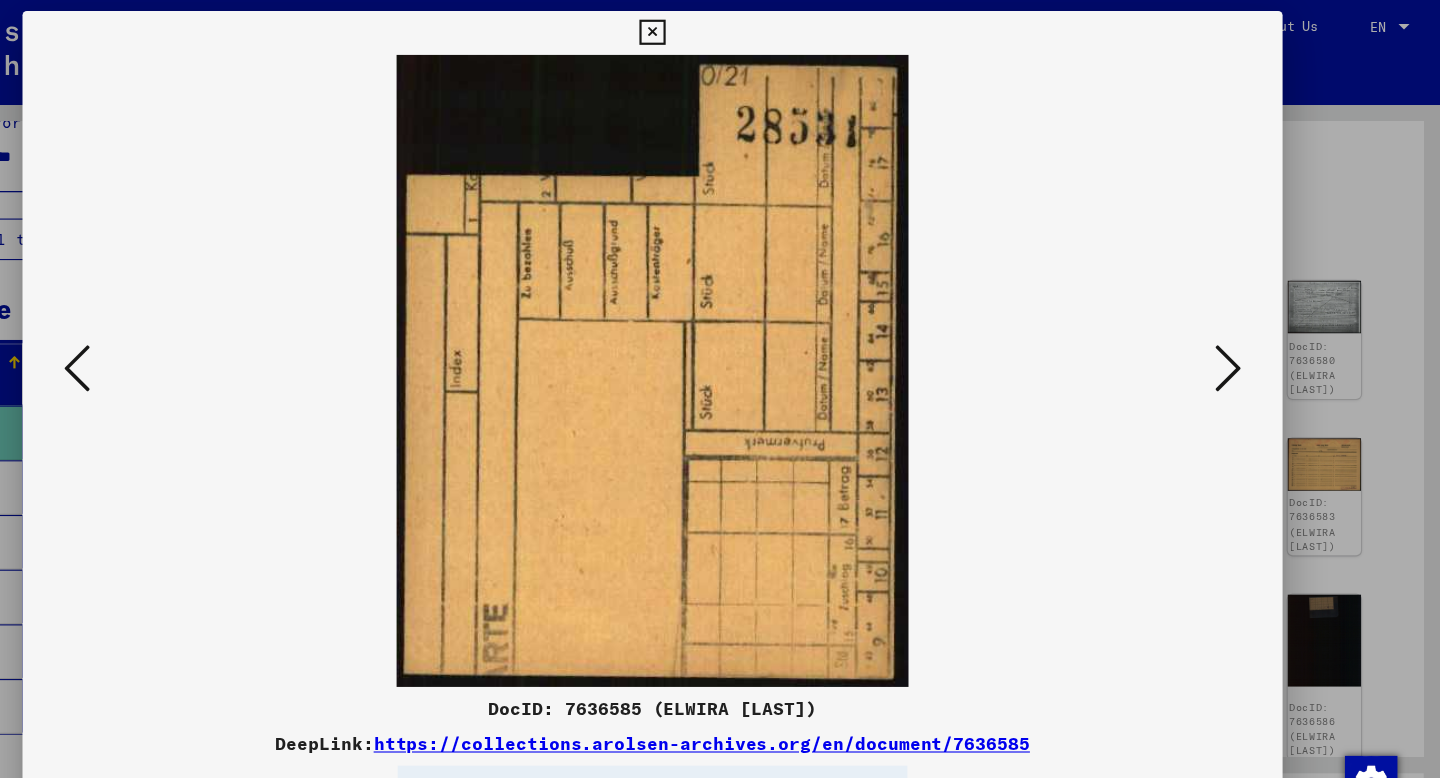 click at bounding box center (1246, 337) 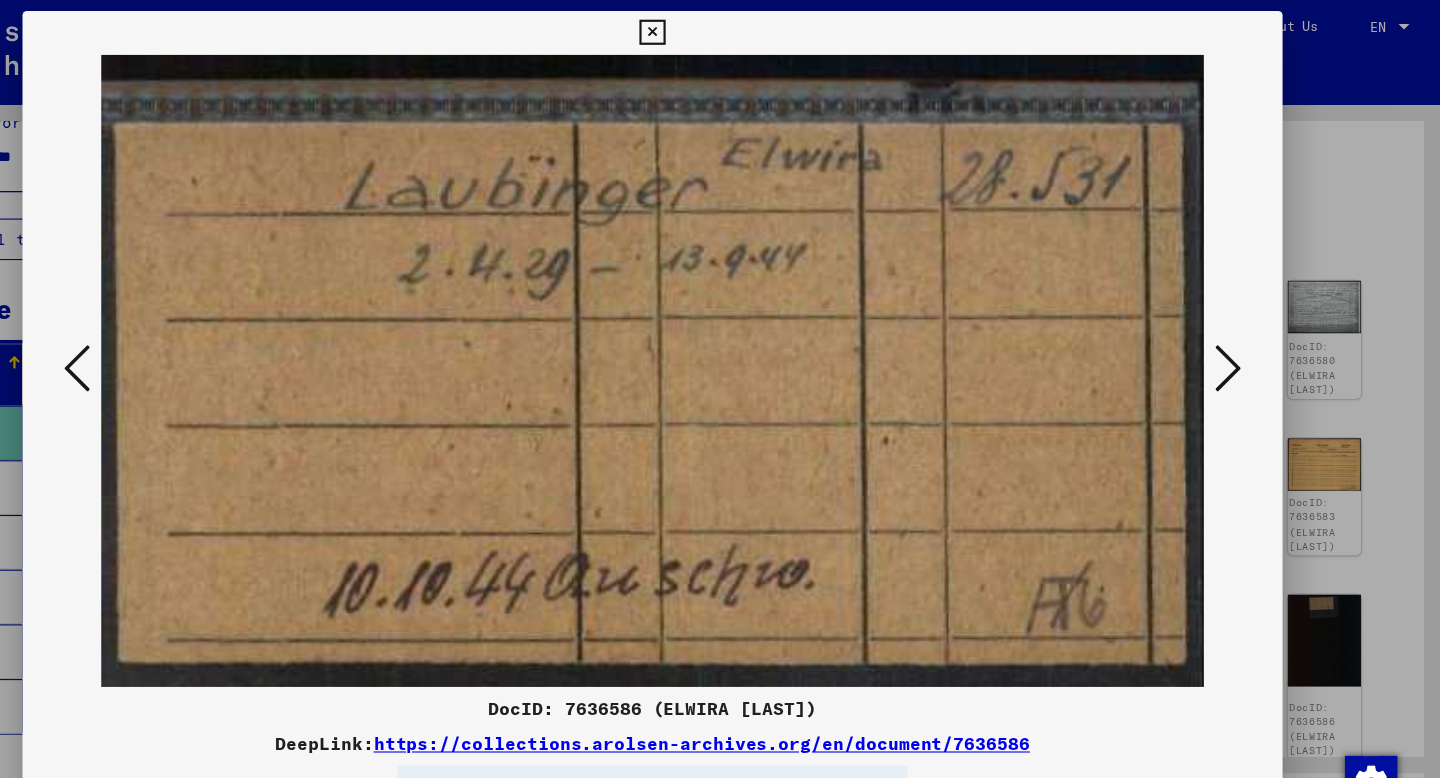 click at bounding box center (1246, 337) 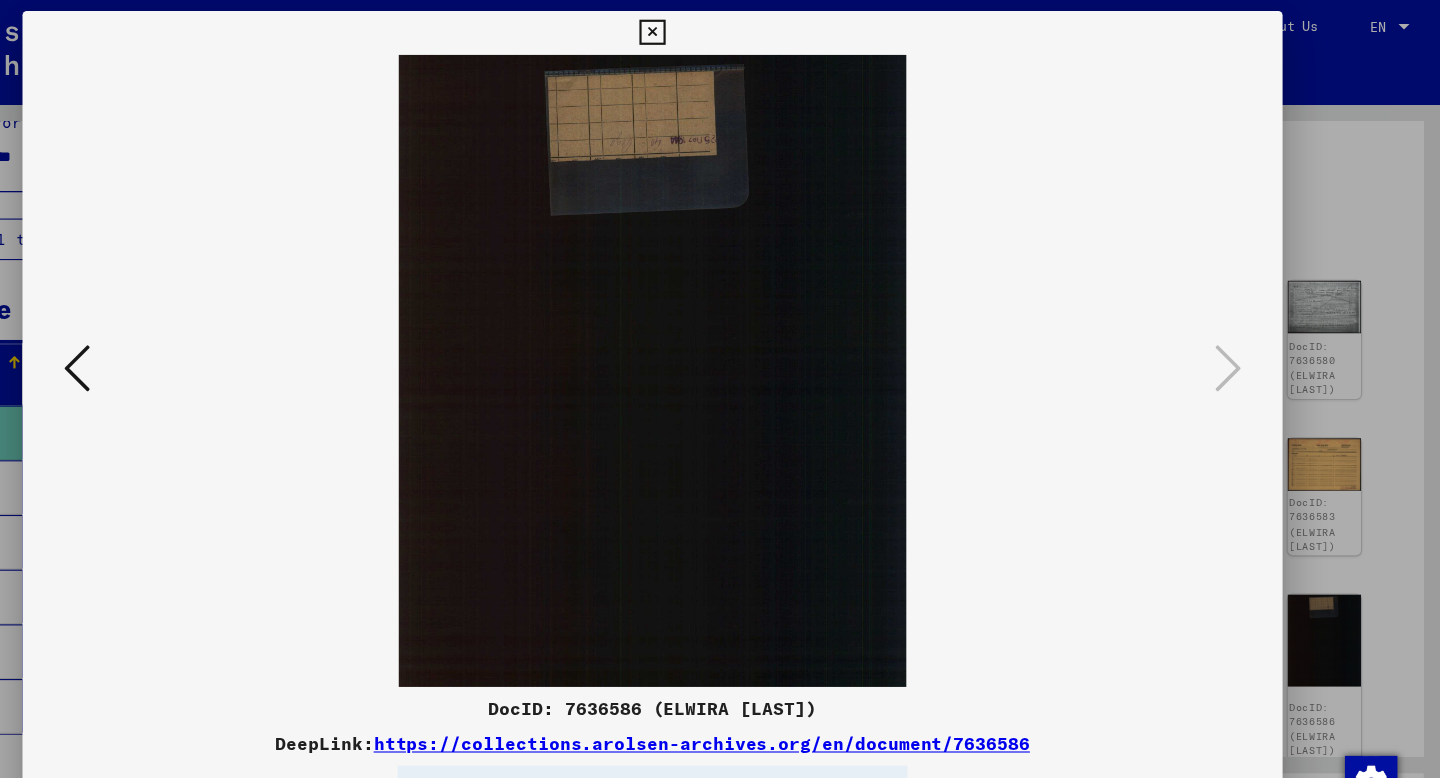 click at bounding box center (194, 338) 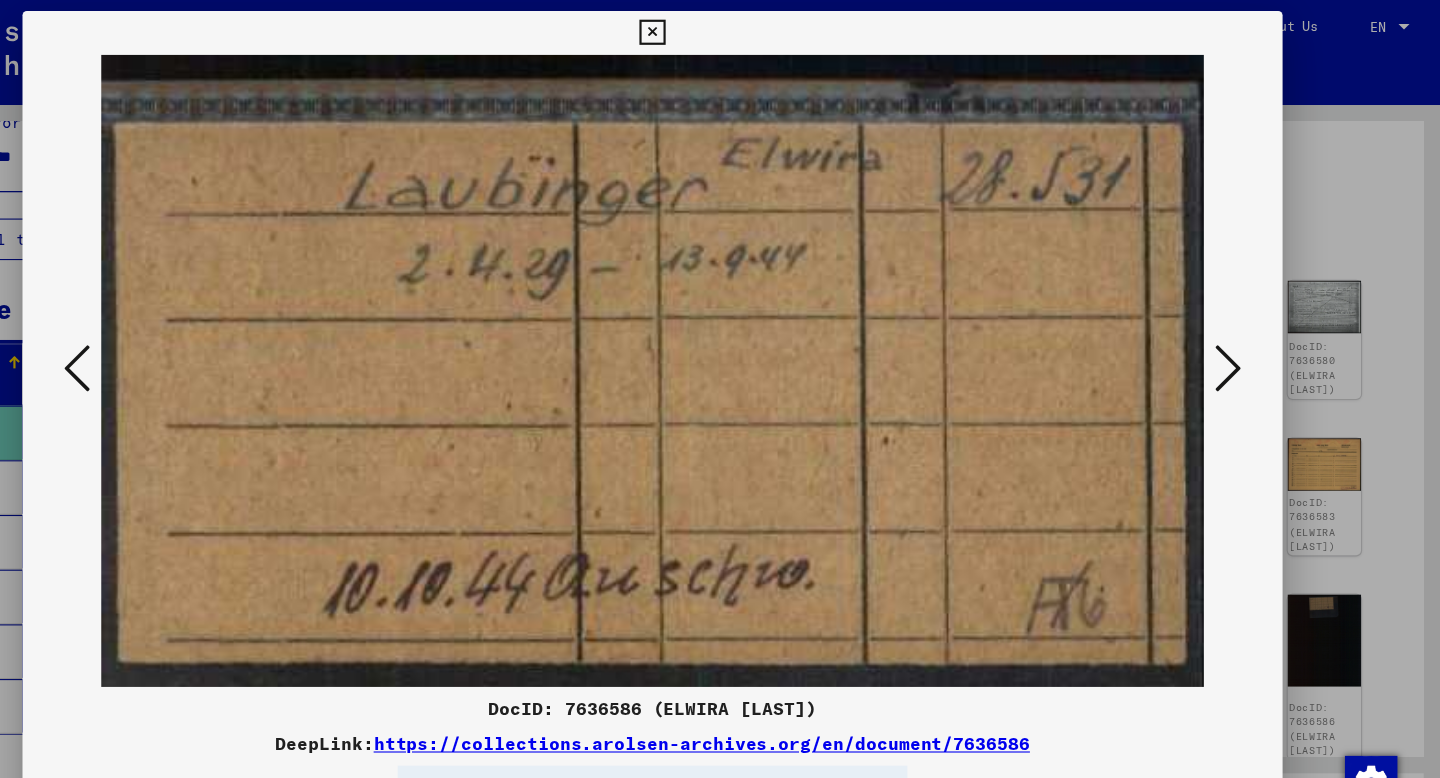 click at bounding box center [194, 338] 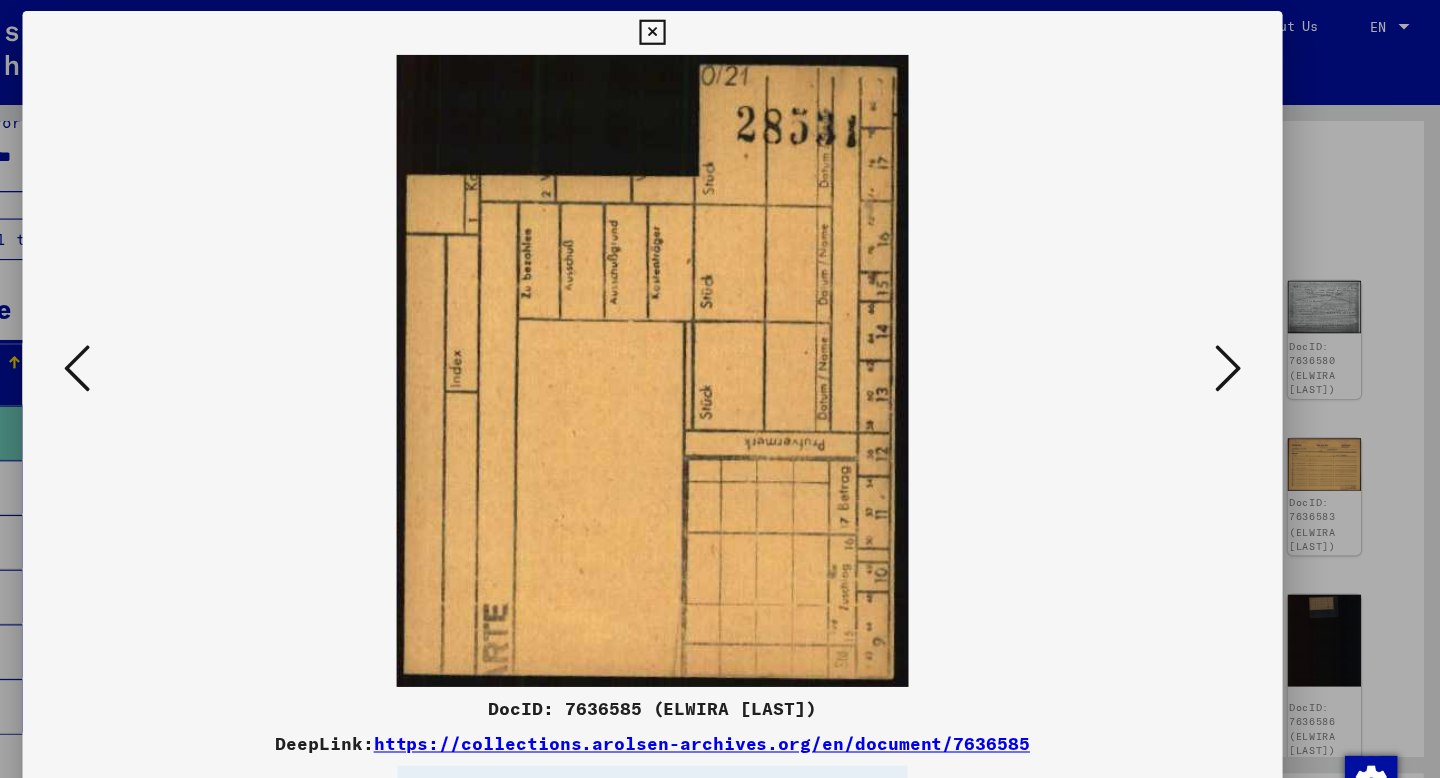 click at bounding box center [194, 338] 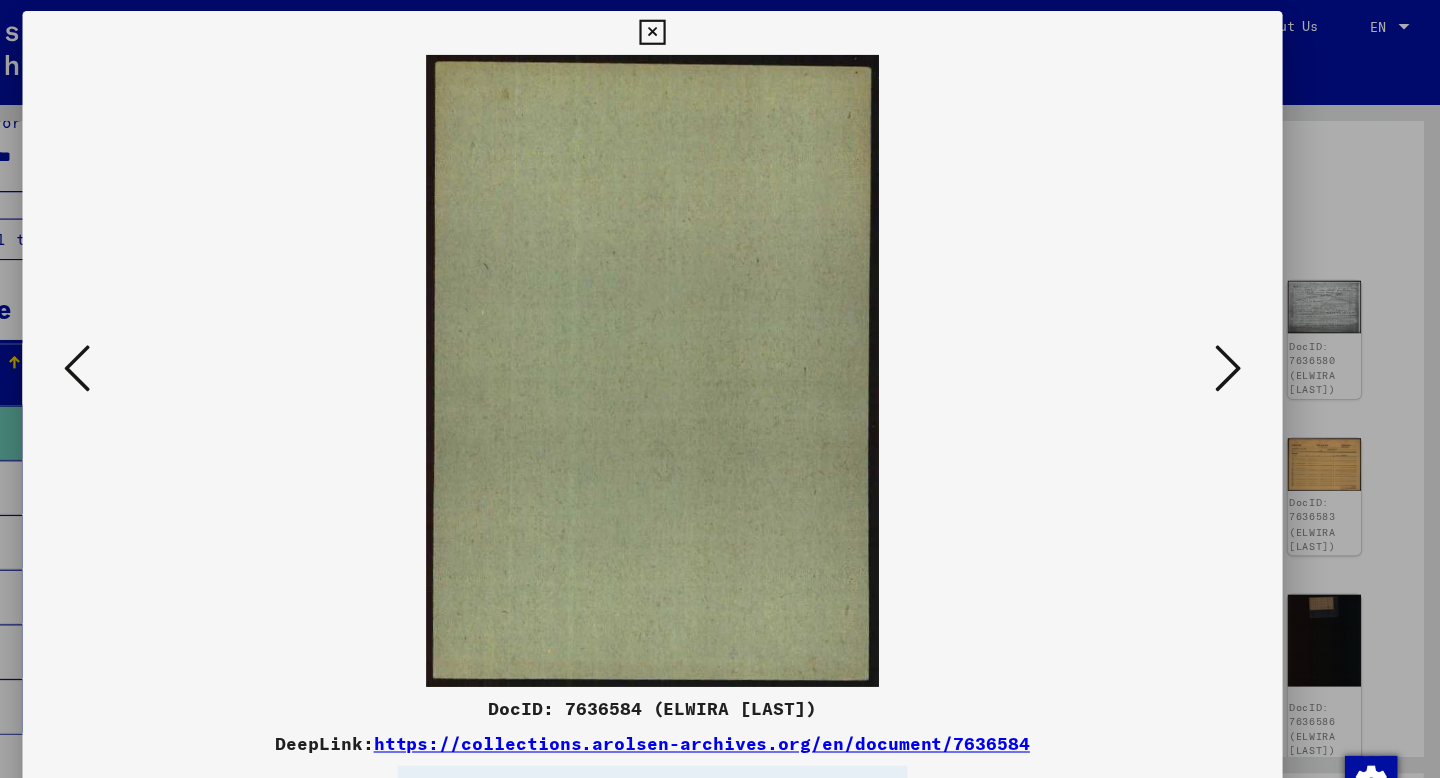 click at bounding box center (194, 338) 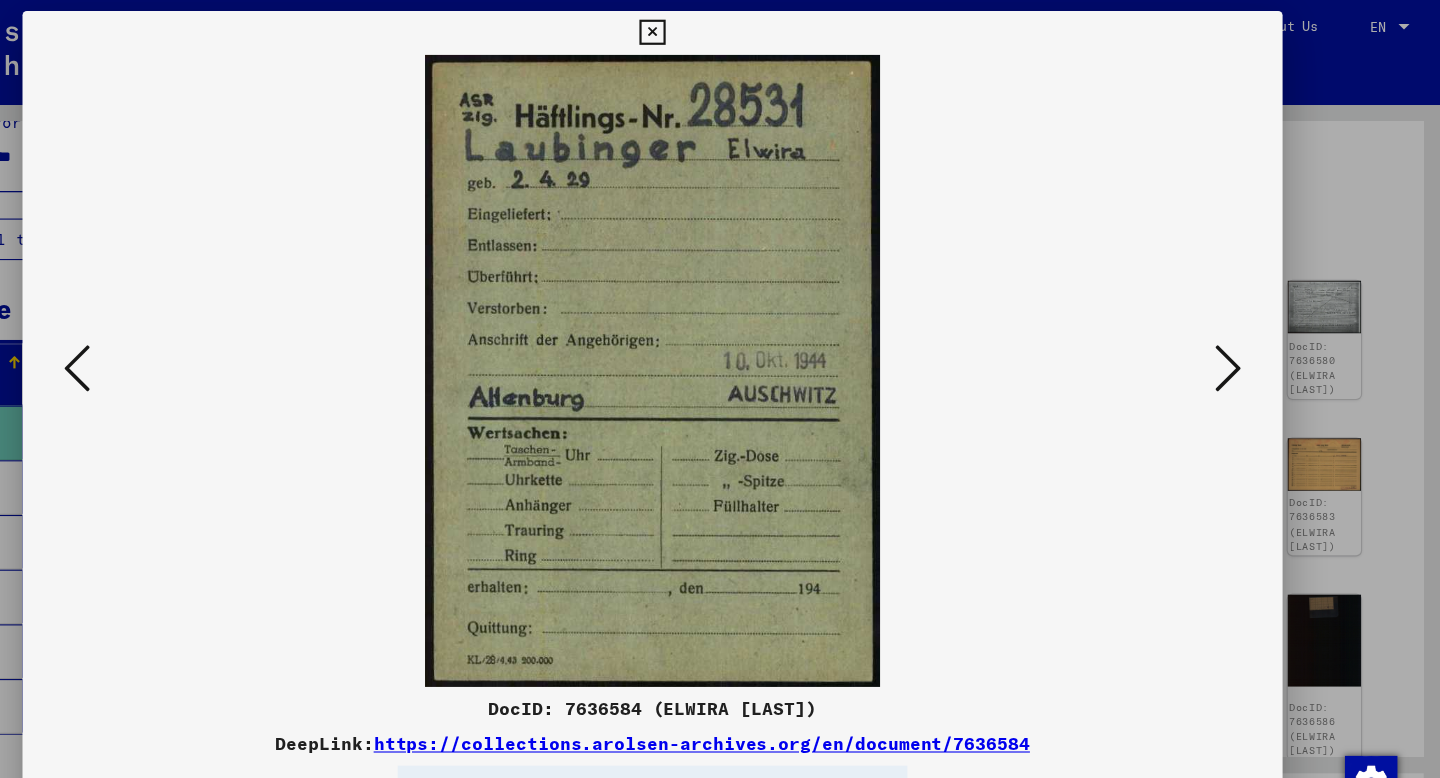 click at bounding box center [194, 338] 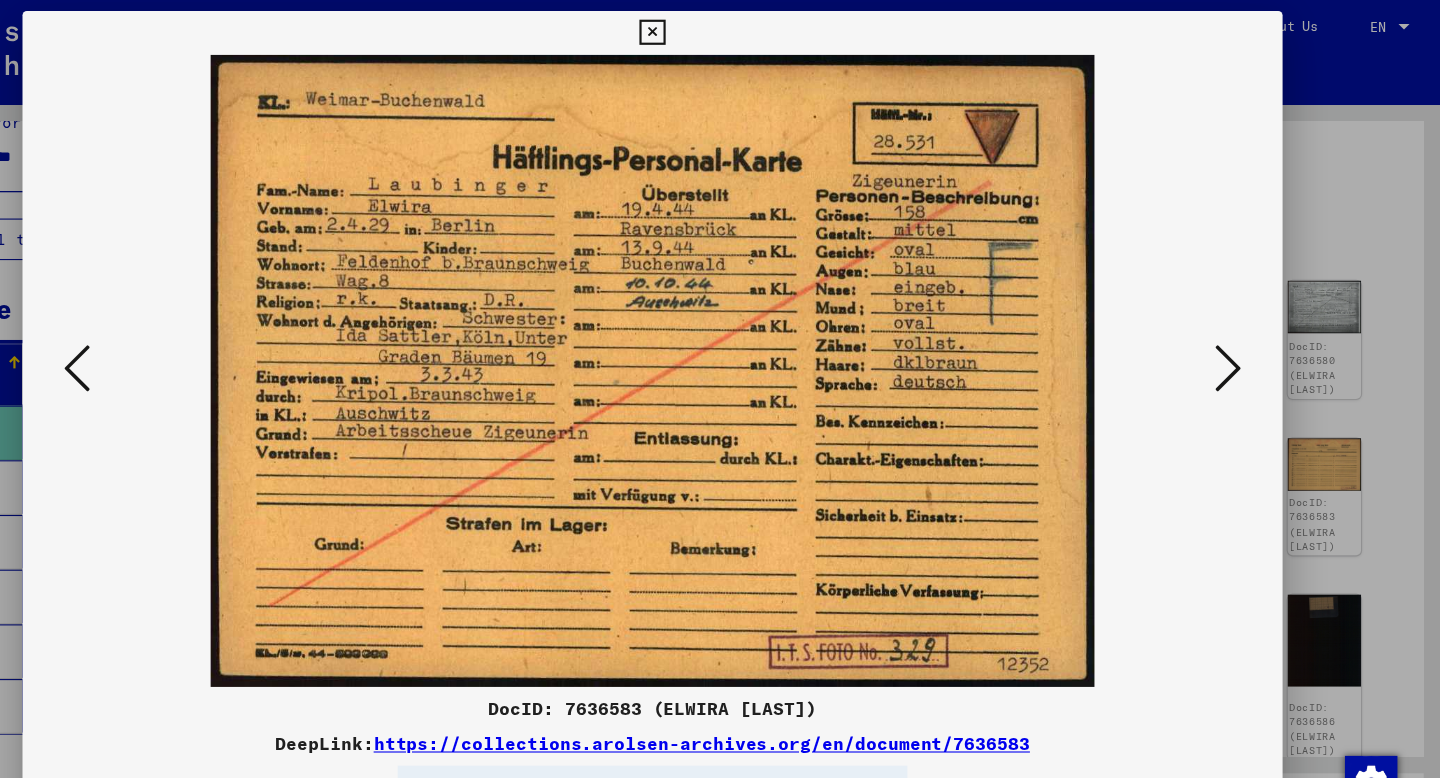 click at bounding box center [194, 338] 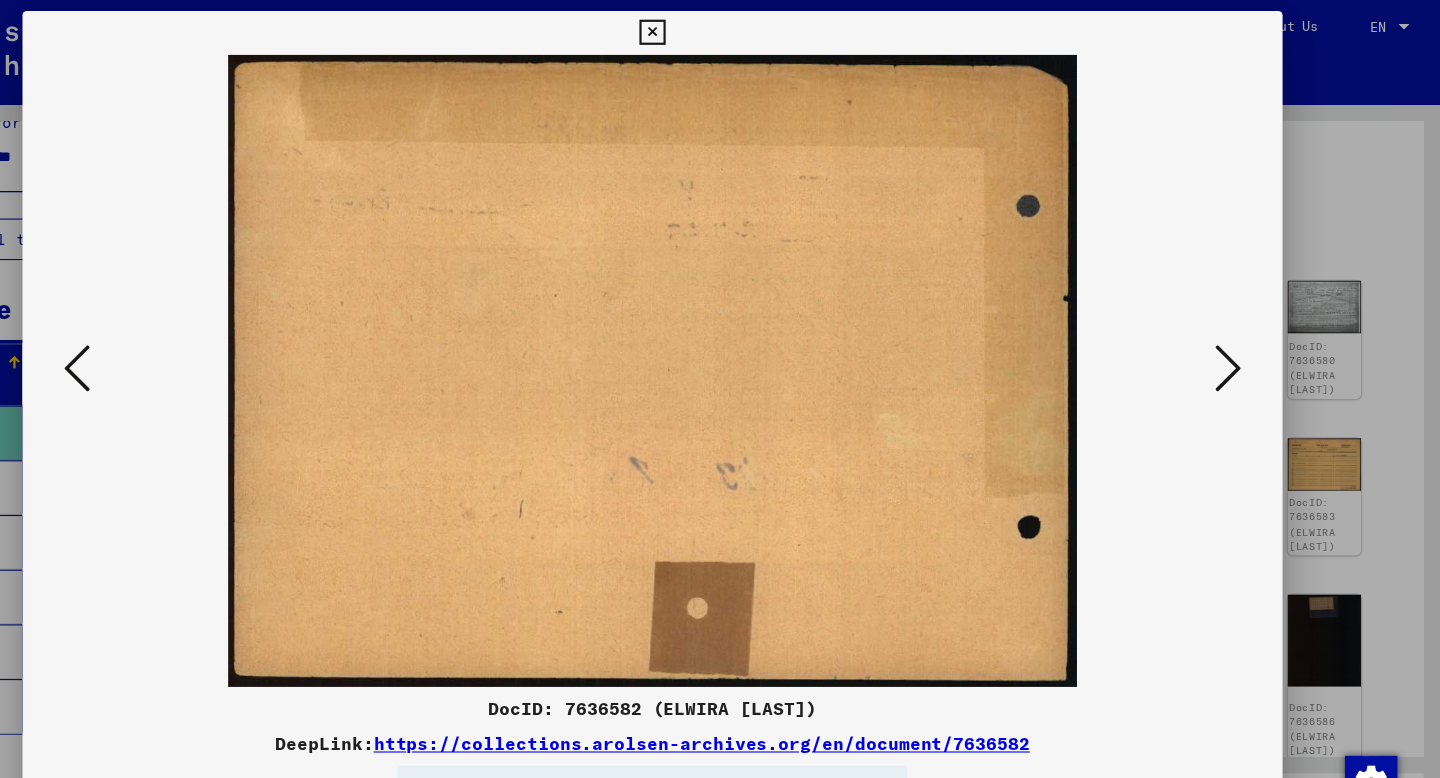 click at bounding box center [194, 338] 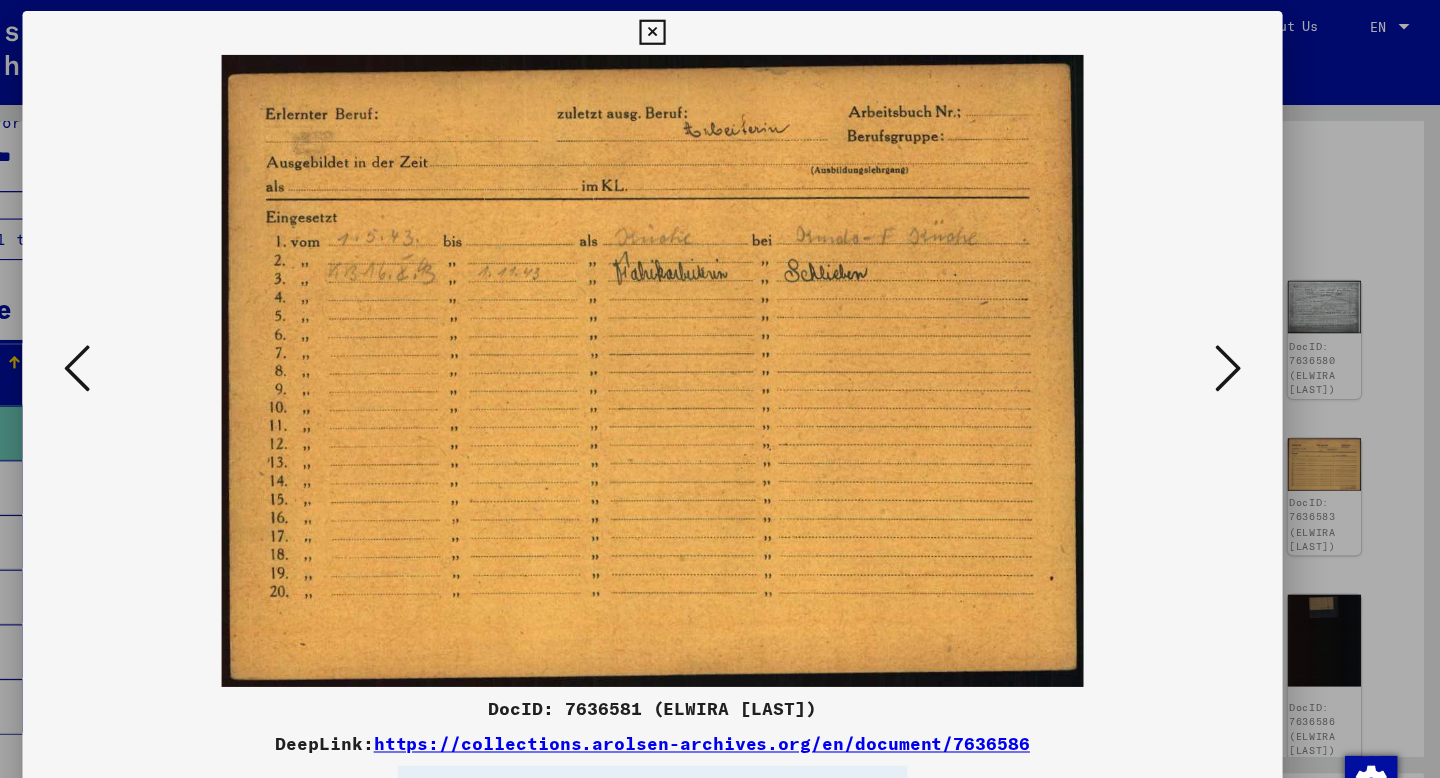click at bounding box center (194, 338) 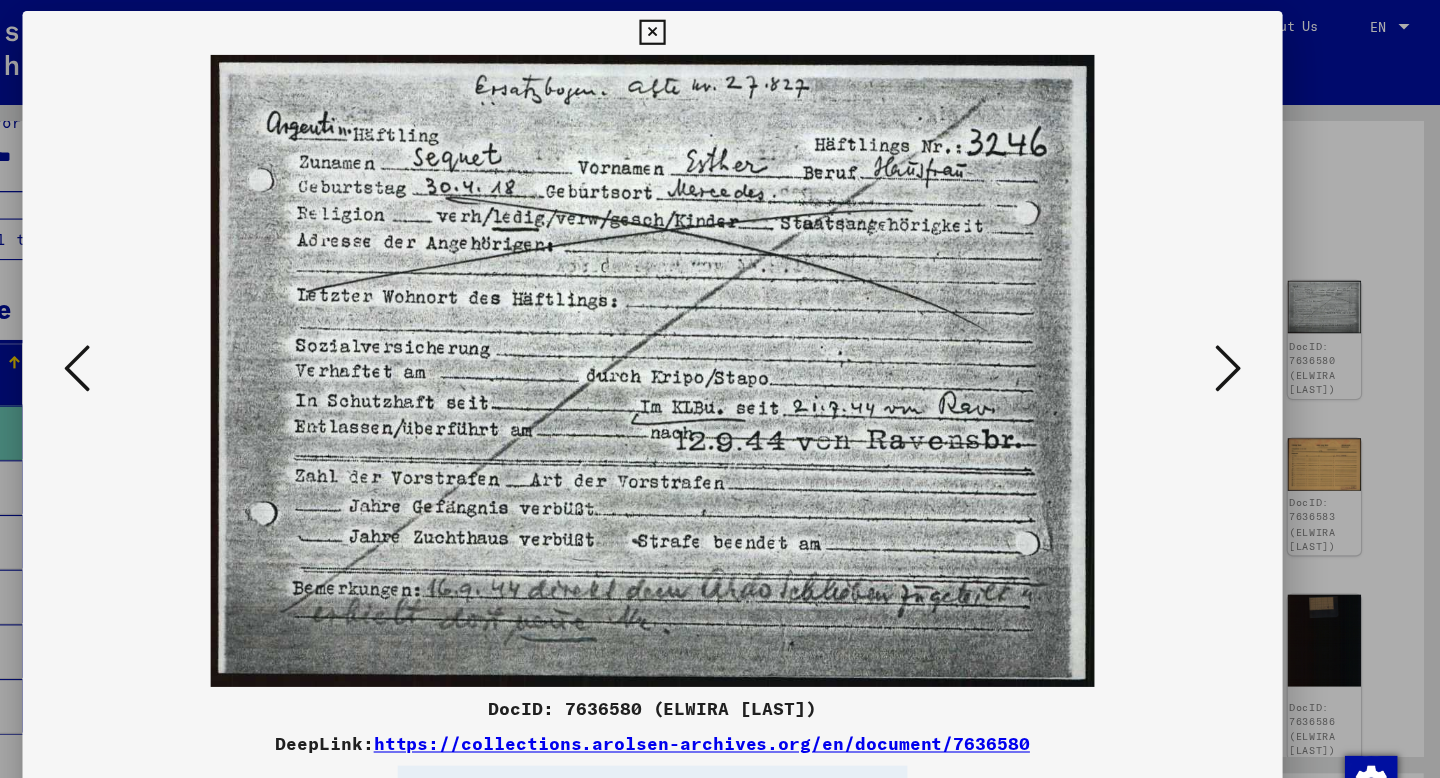 click at bounding box center [194, 338] 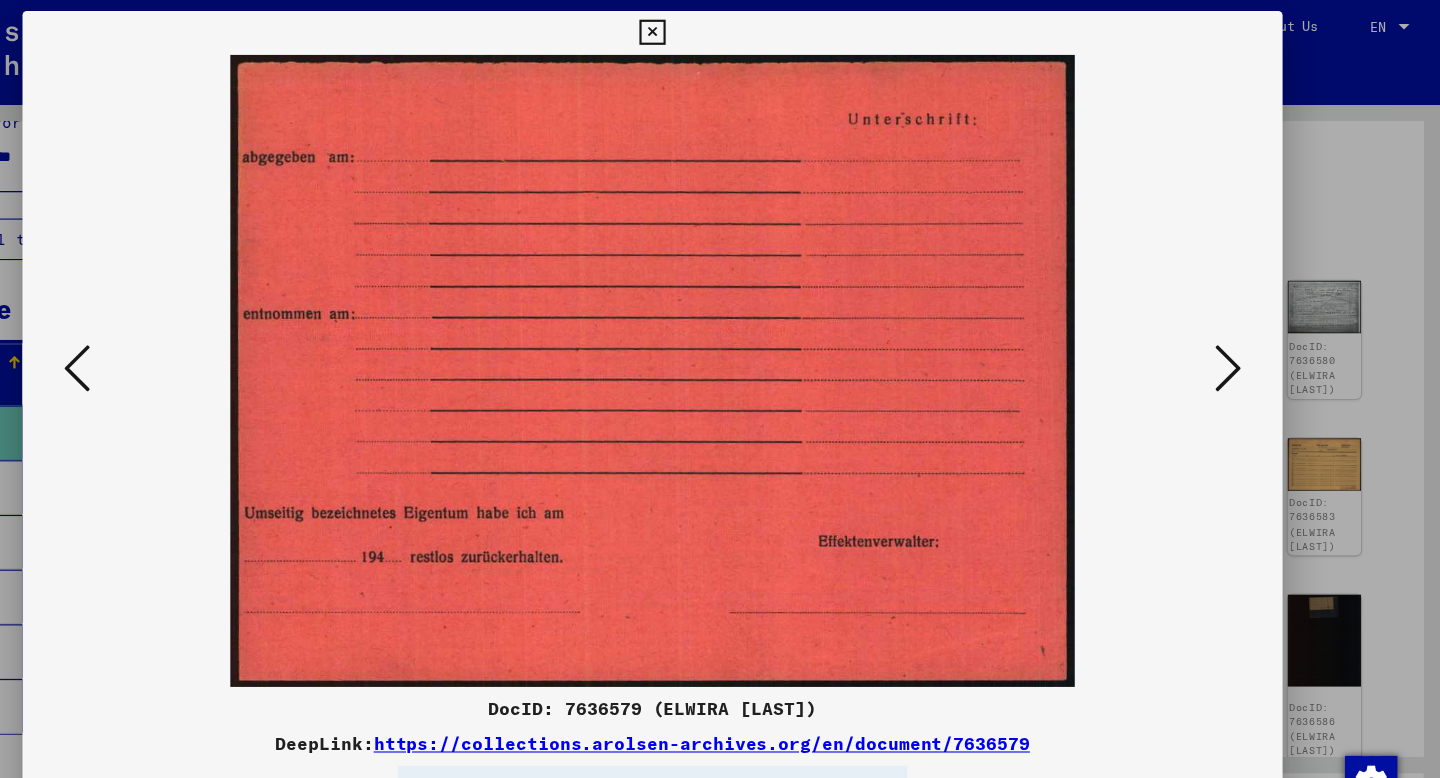 click at bounding box center (194, 338) 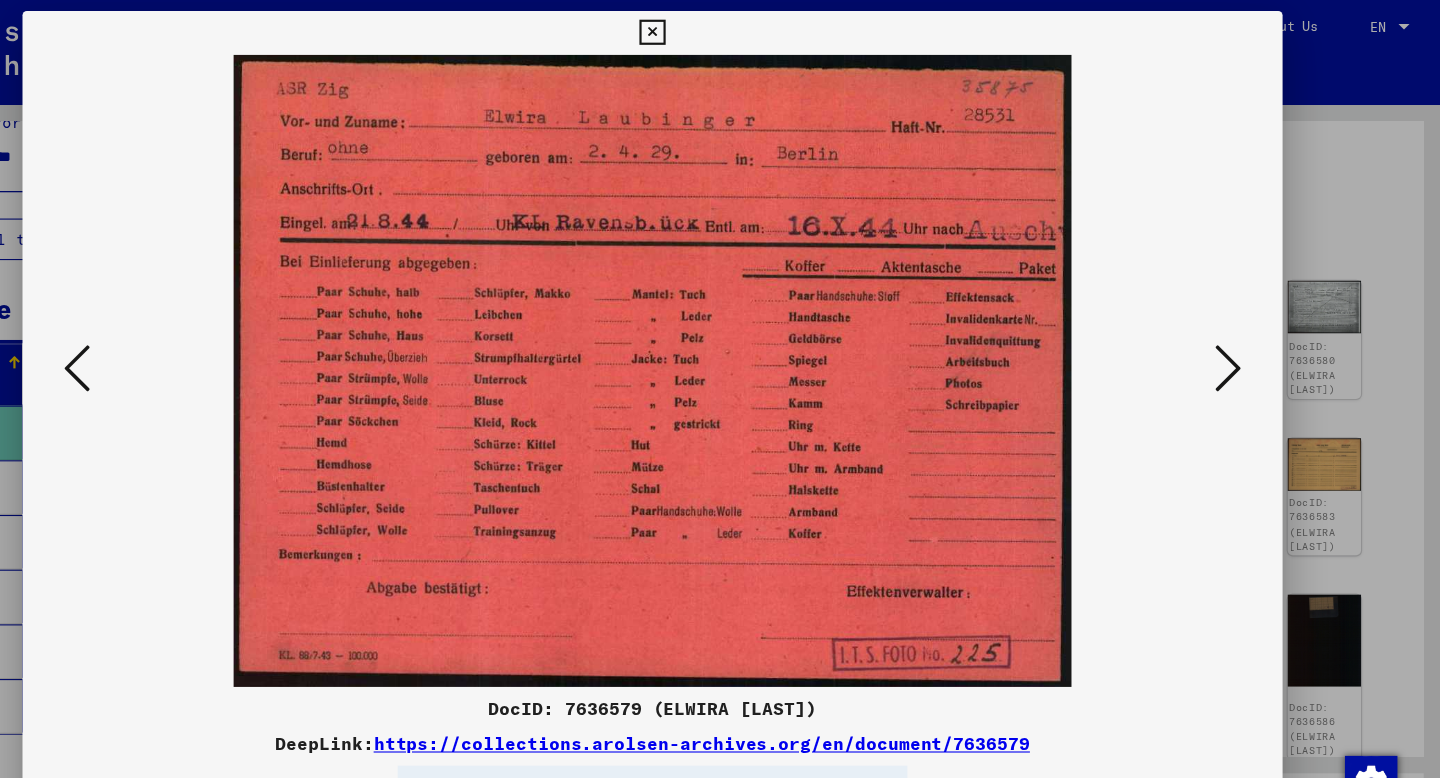 click at bounding box center [194, 338] 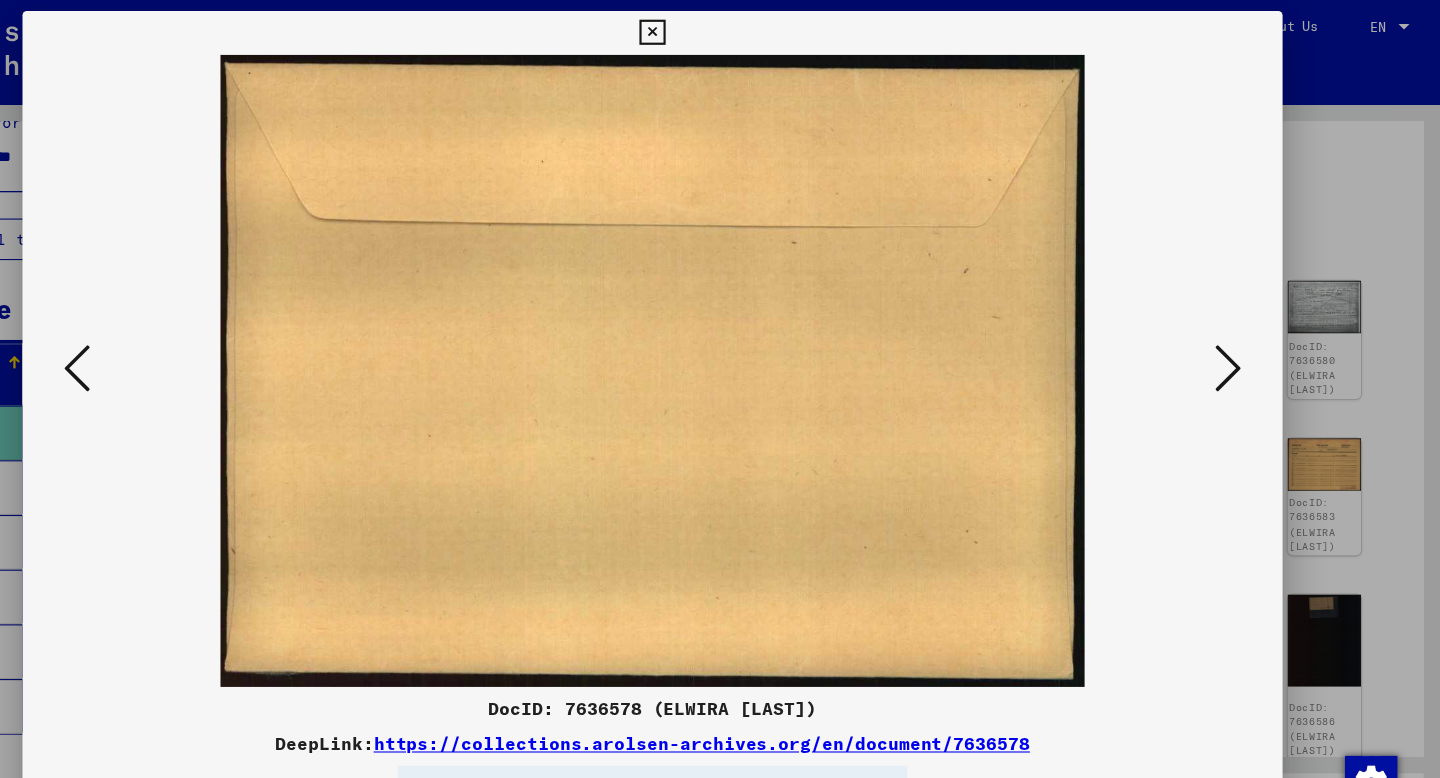 click at bounding box center (194, 338) 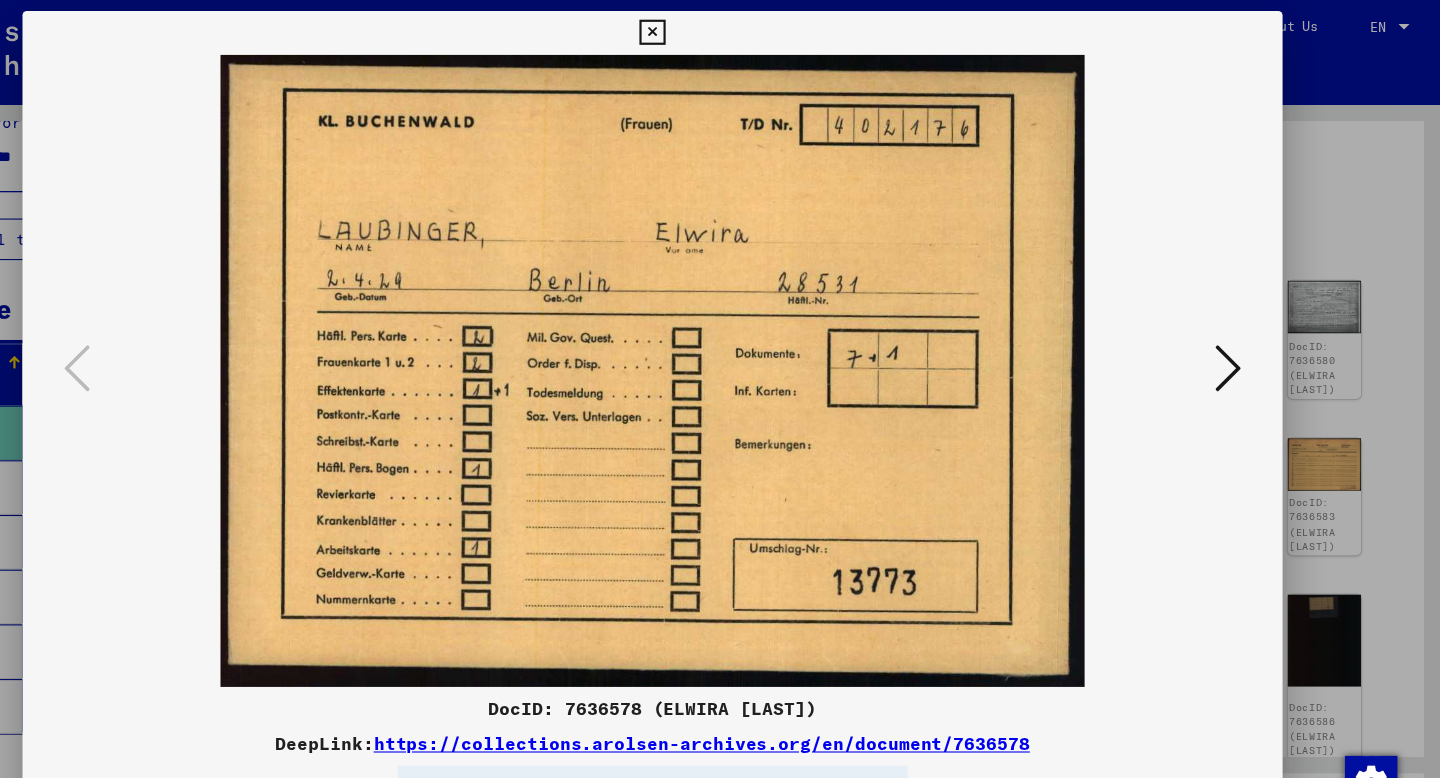drag, startPoint x: 652, startPoint y: 212, endPoint x: 596, endPoint y: 0, distance: 219.27151 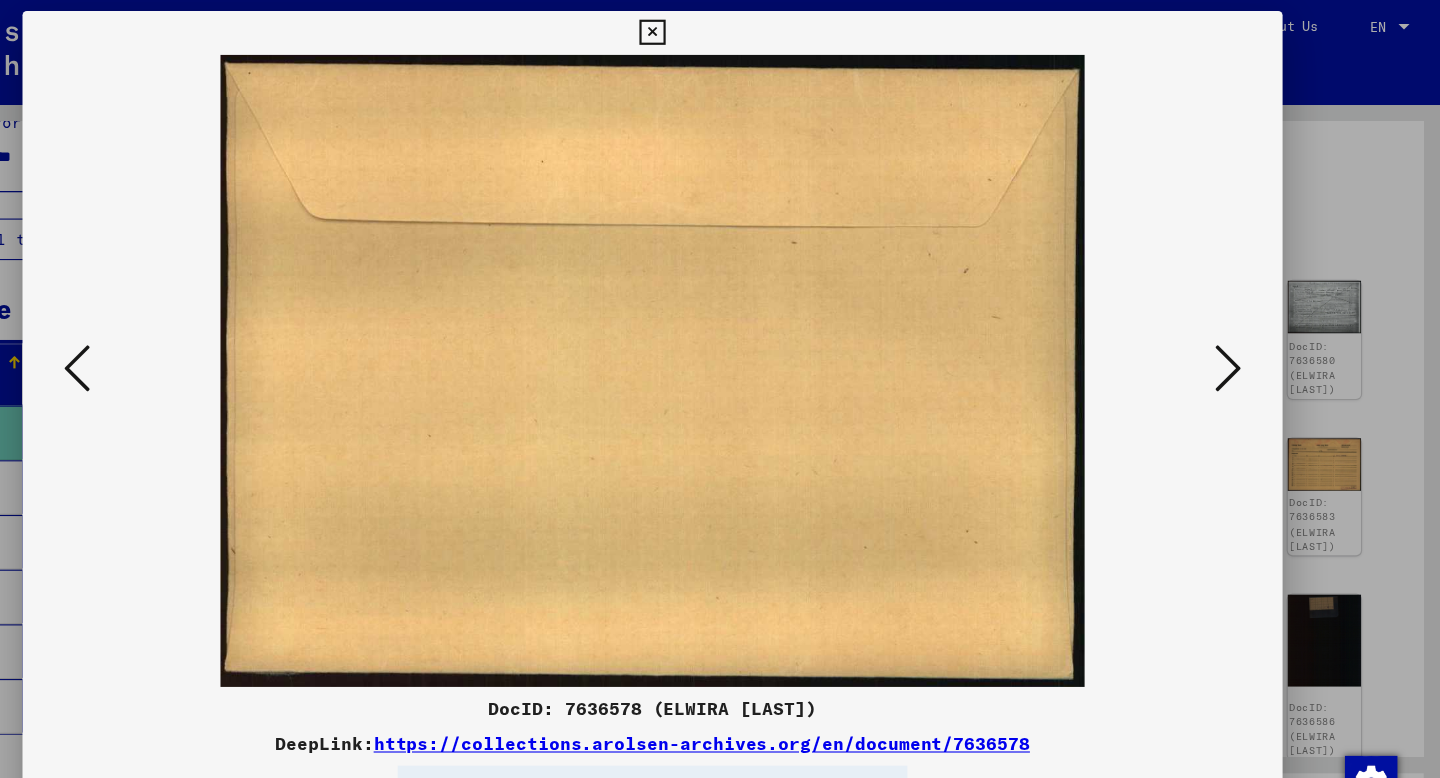 click at bounding box center [1246, 337] 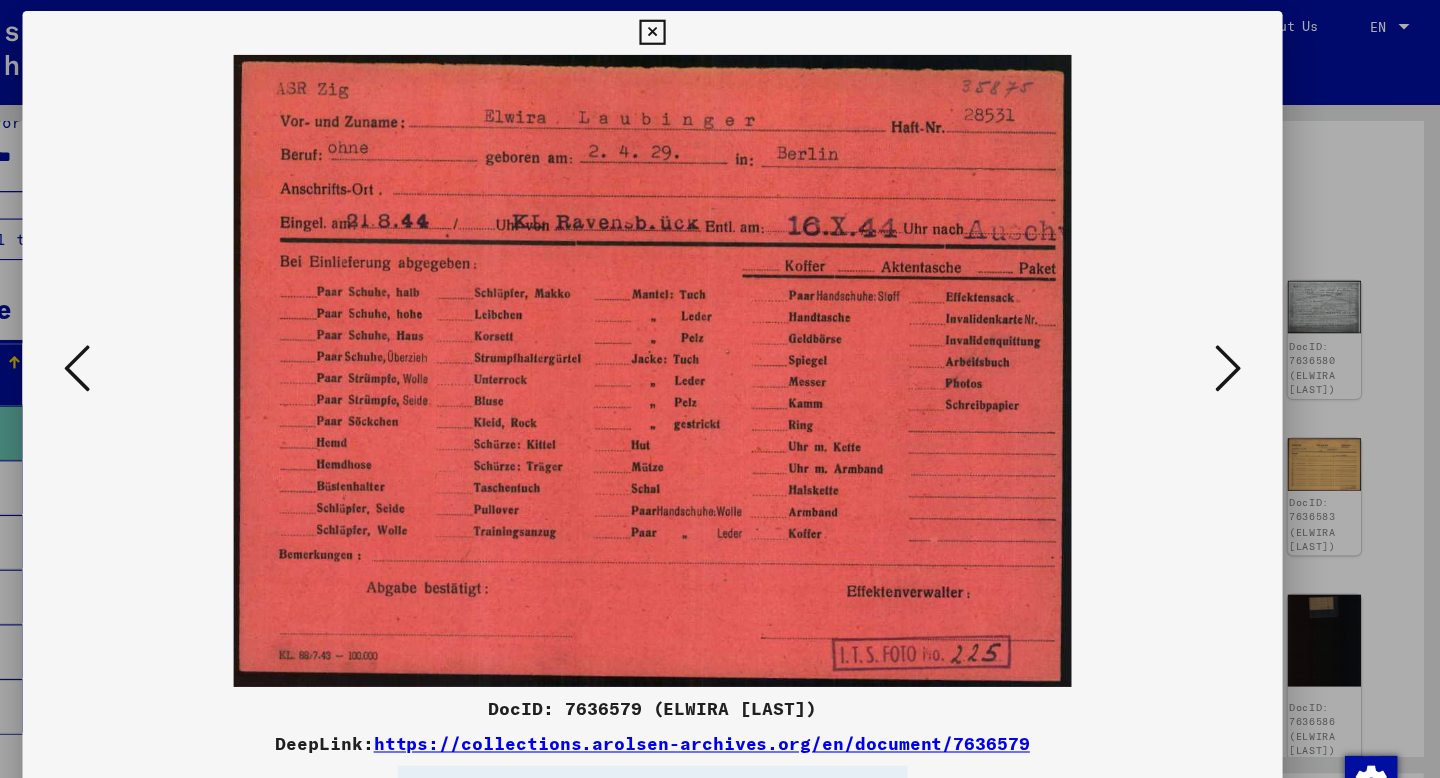 type 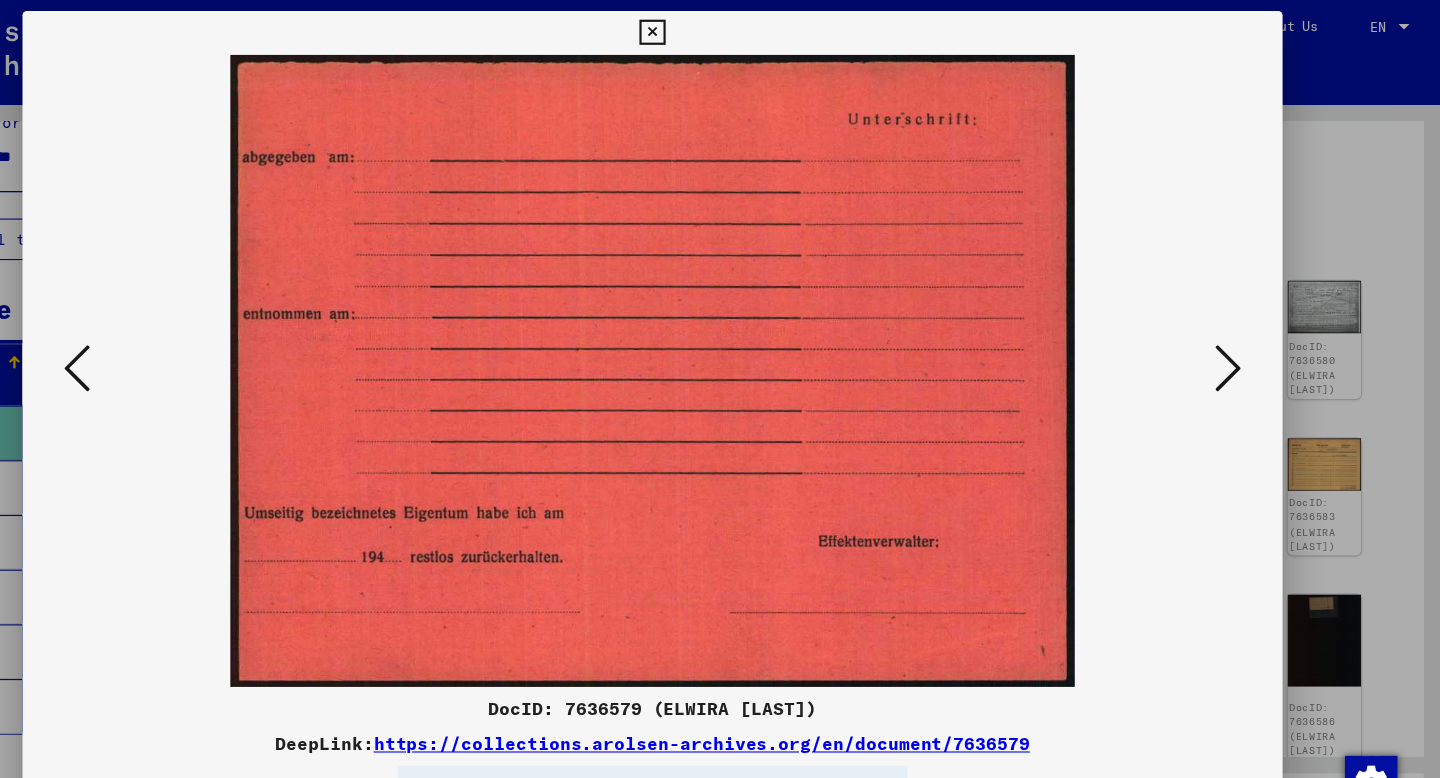click at bounding box center [1246, 337] 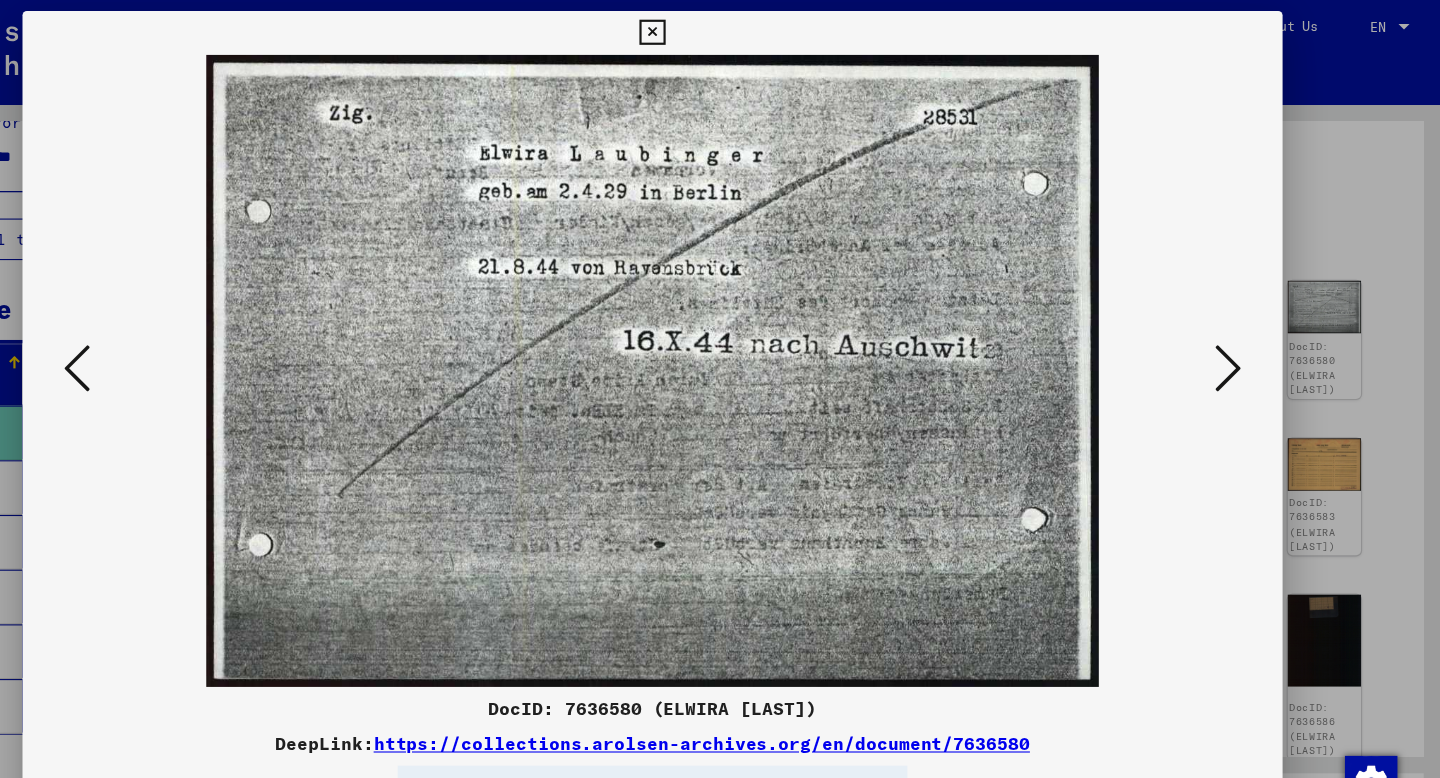 click on "DocID: 7636580 (ELWIRA [LAST])  DeepLink:  https://collections.arolsen-archives.org/en/document/7636580" at bounding box center [720, 389] 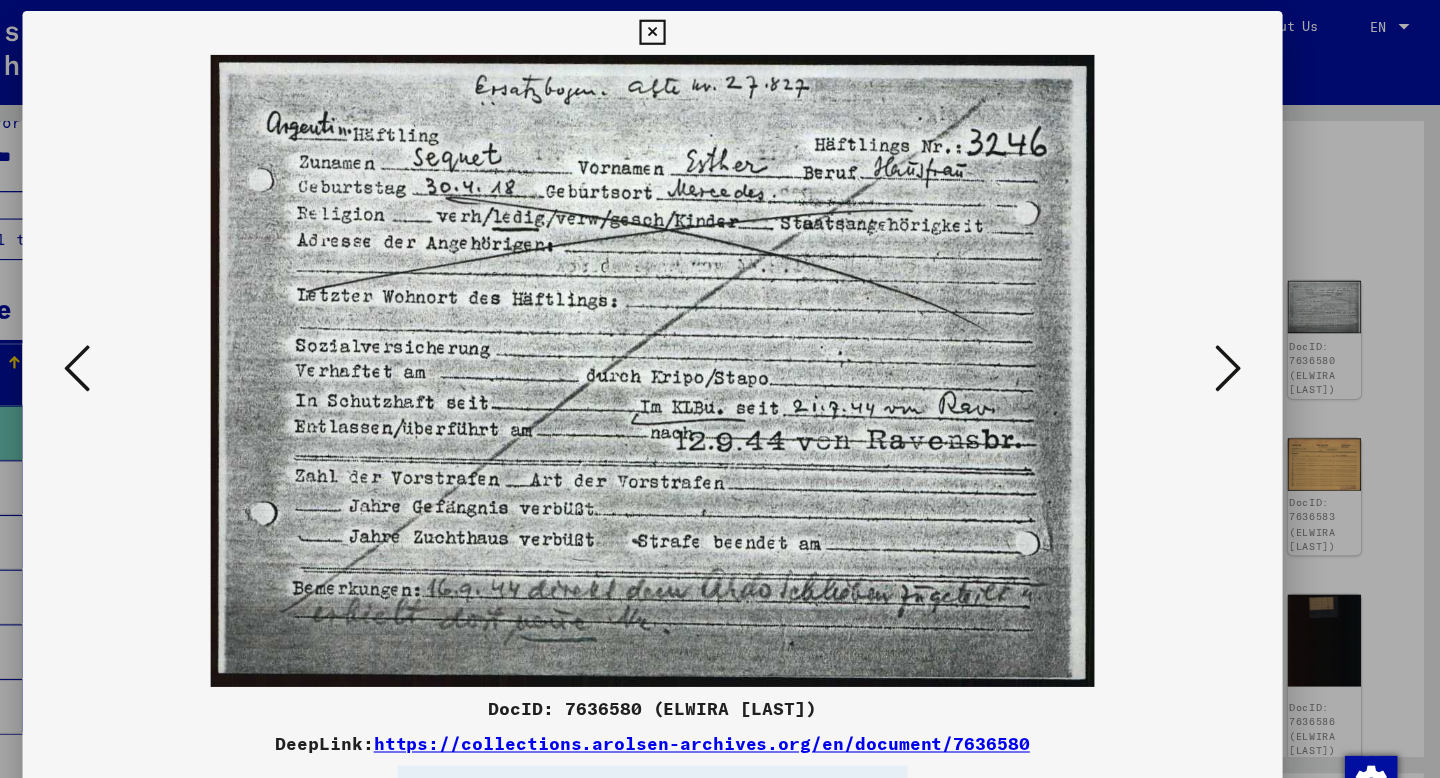 drag, startPoint x: 884, startPoint y: 302, endPoint x: 722, endPoint y: 21, distance: 324.3532 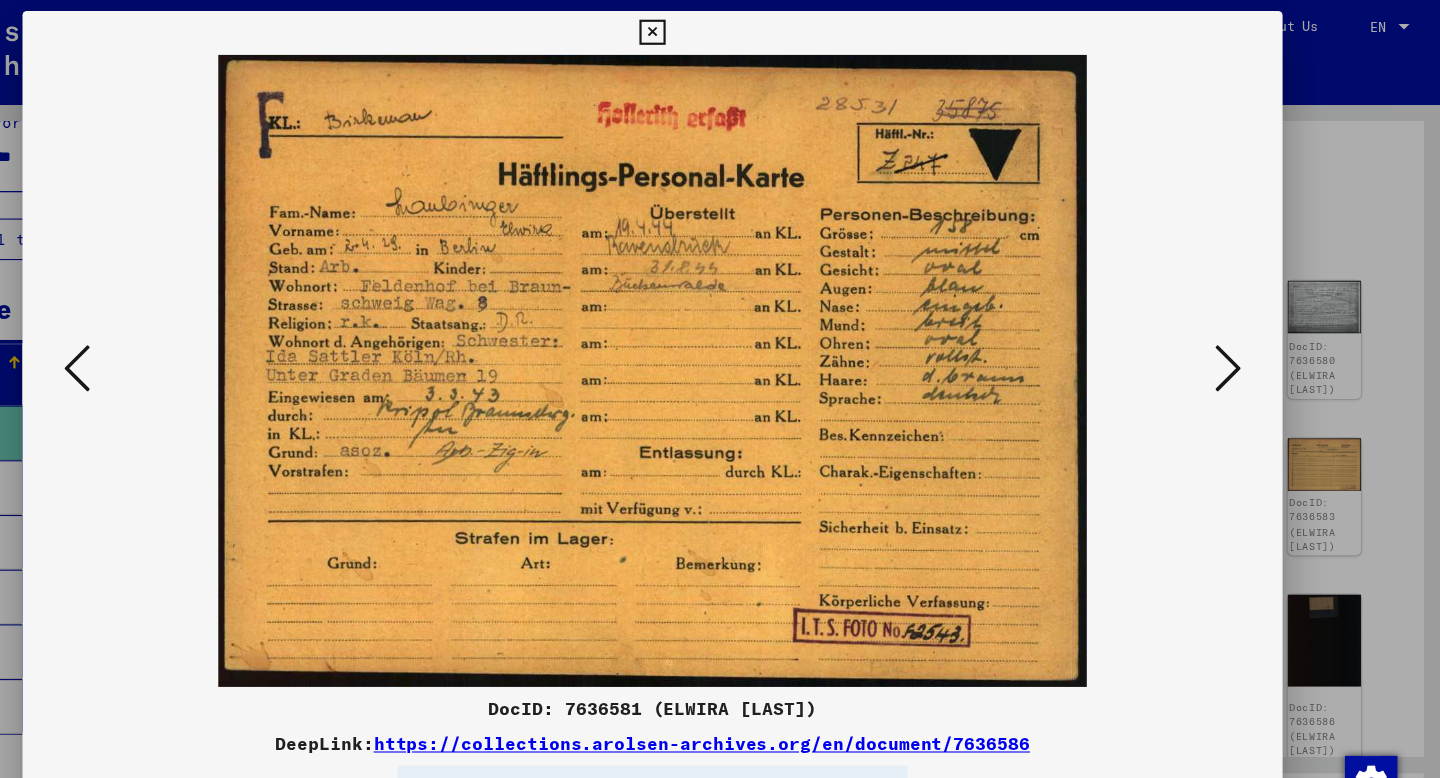 drag, startPoint x: 838, startPoint y: 310, endPoint x: 752, endPoint y: 30, distance: 292.90955 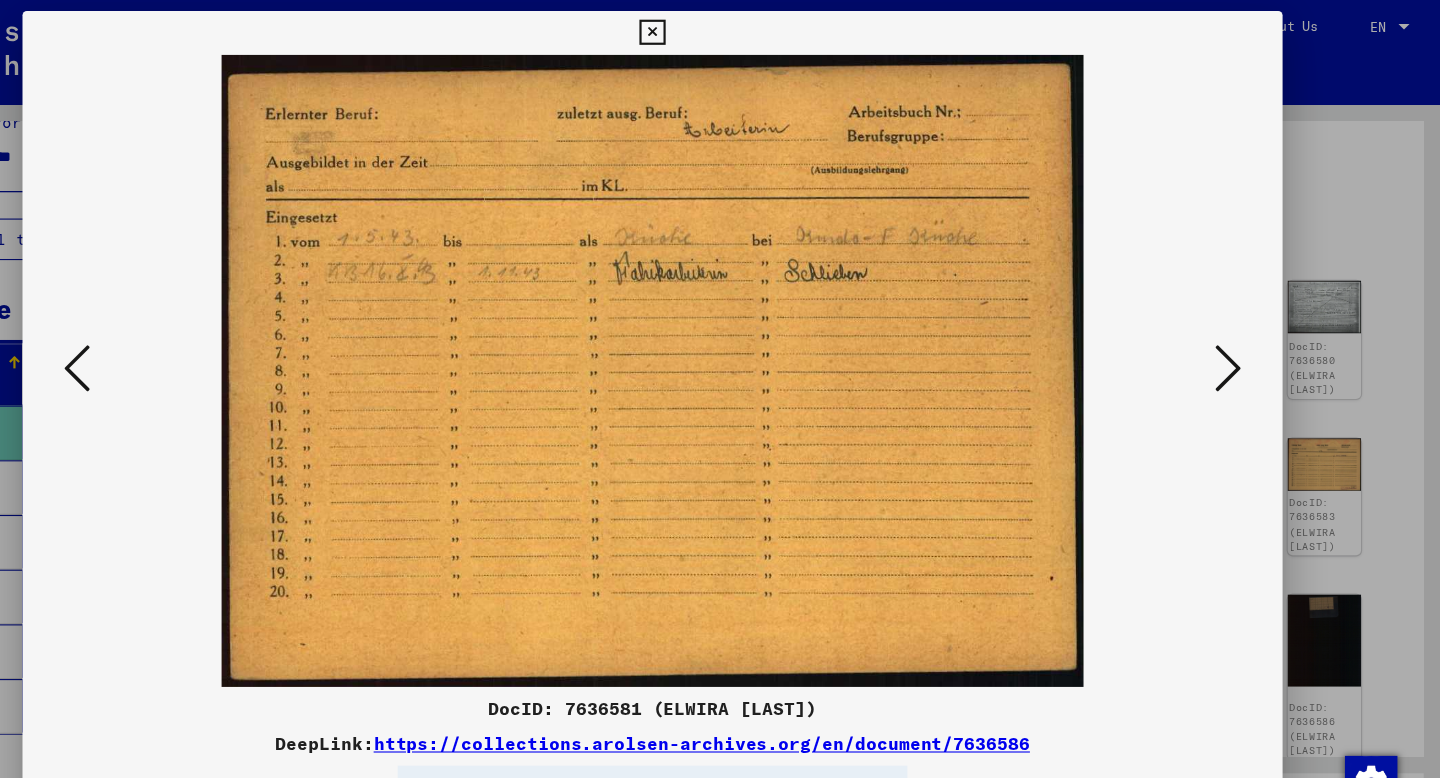 drag, startPoint x: 839, startPoint y: 309, endPoint x: 718, endPoint y: 39, distance: 295.8733 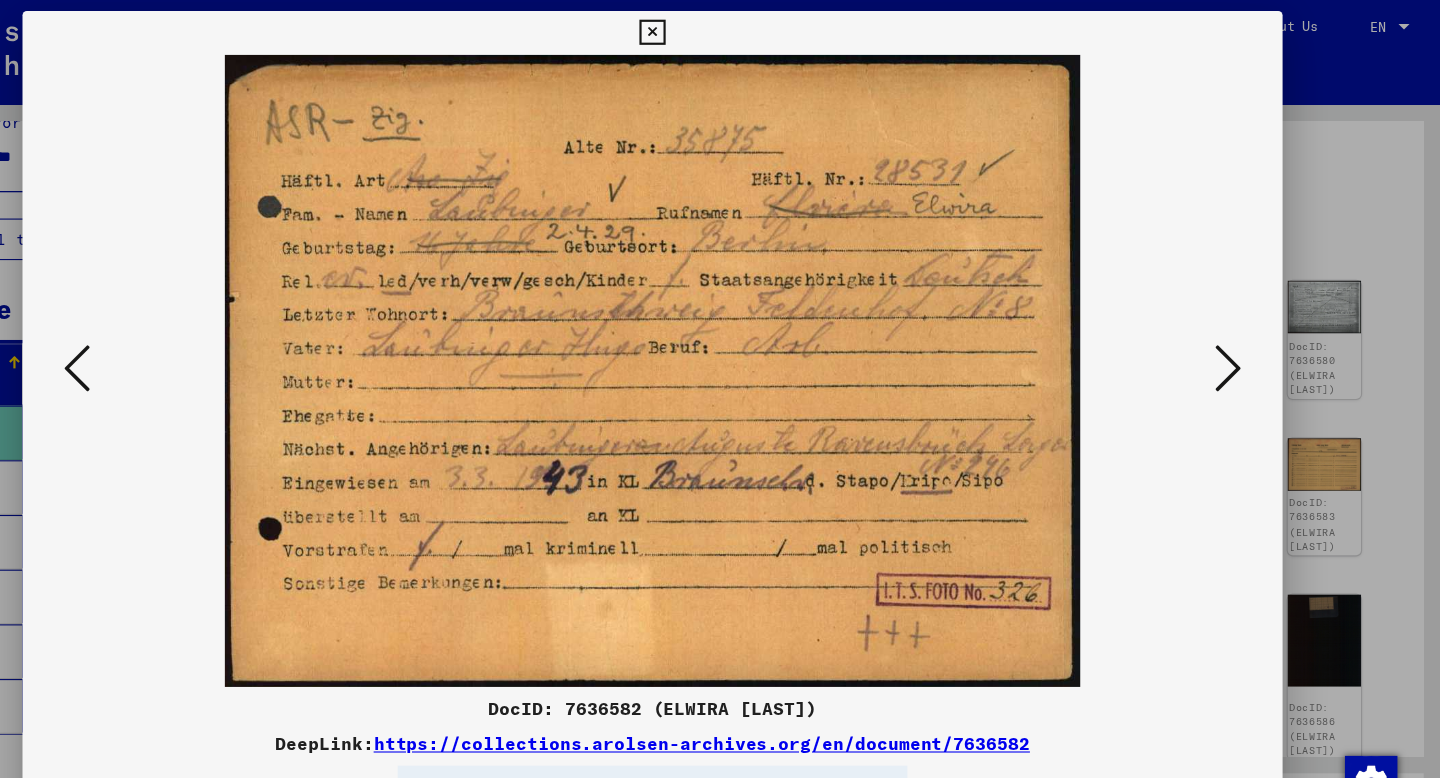 drag, startPoint x: 838, startPoint y: 296, endPoint x: 674, endPoint y: 24, distance: 317.61612 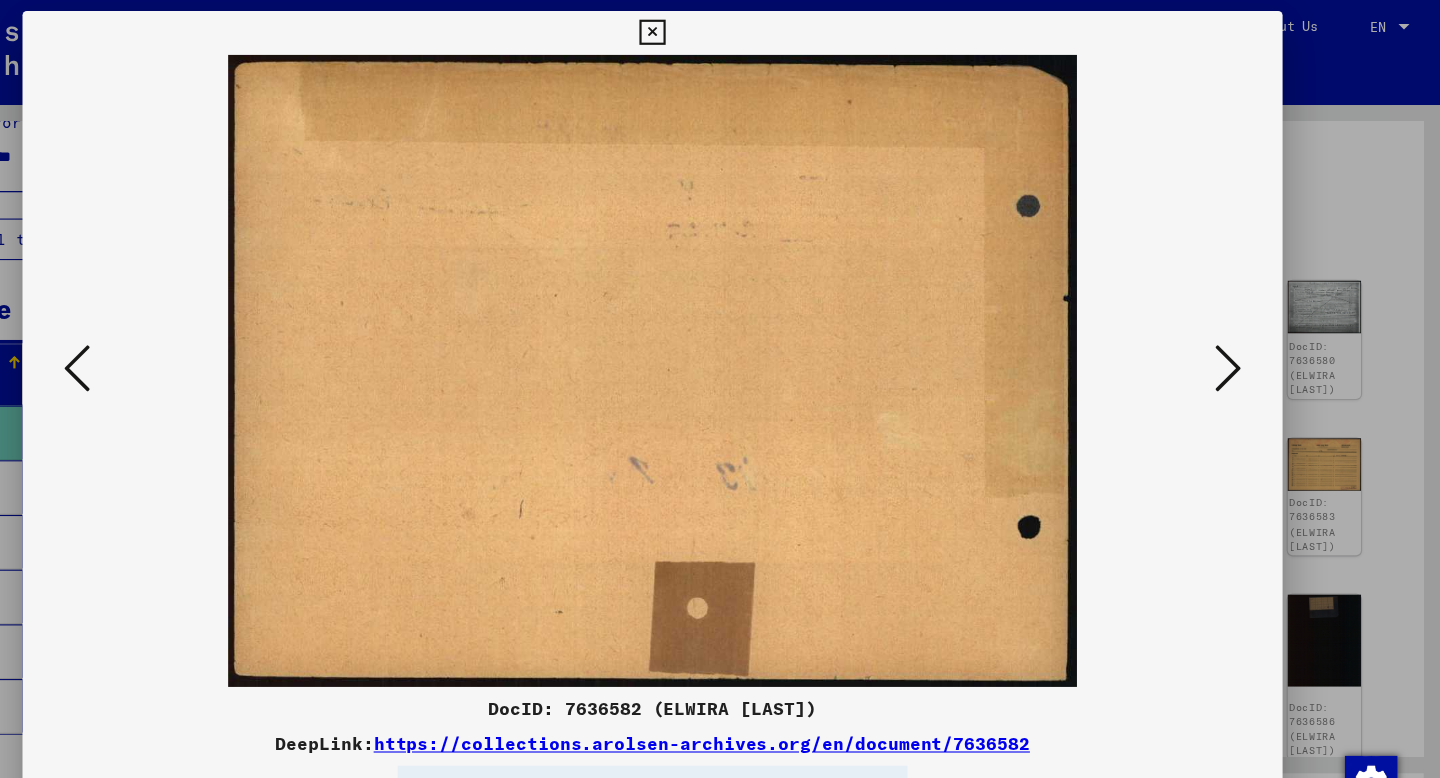 click at bounding box center [1246, 337] 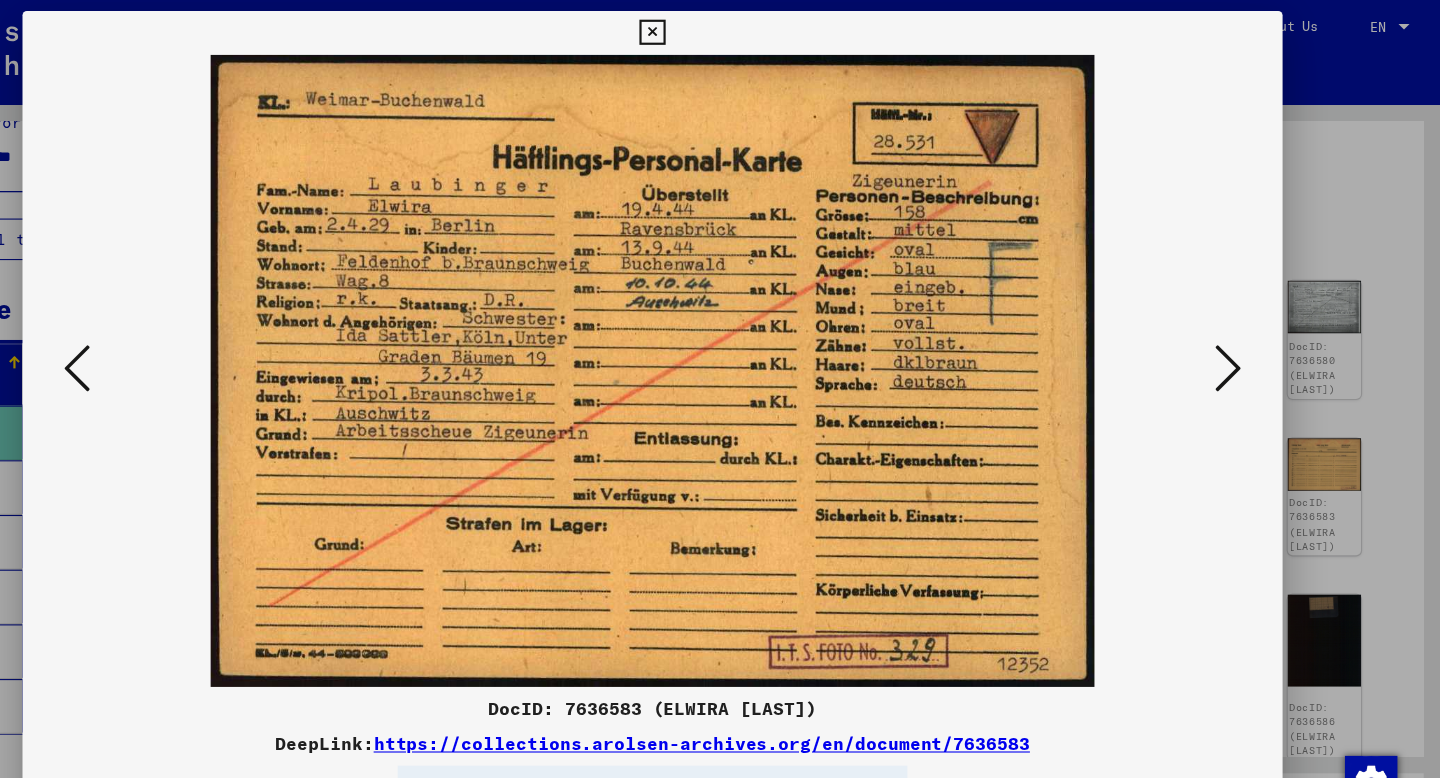 drag, startPoint x: 867, startPoint y: 320, endPoint x: 677, endPoint y: 12, distance: 361.8895 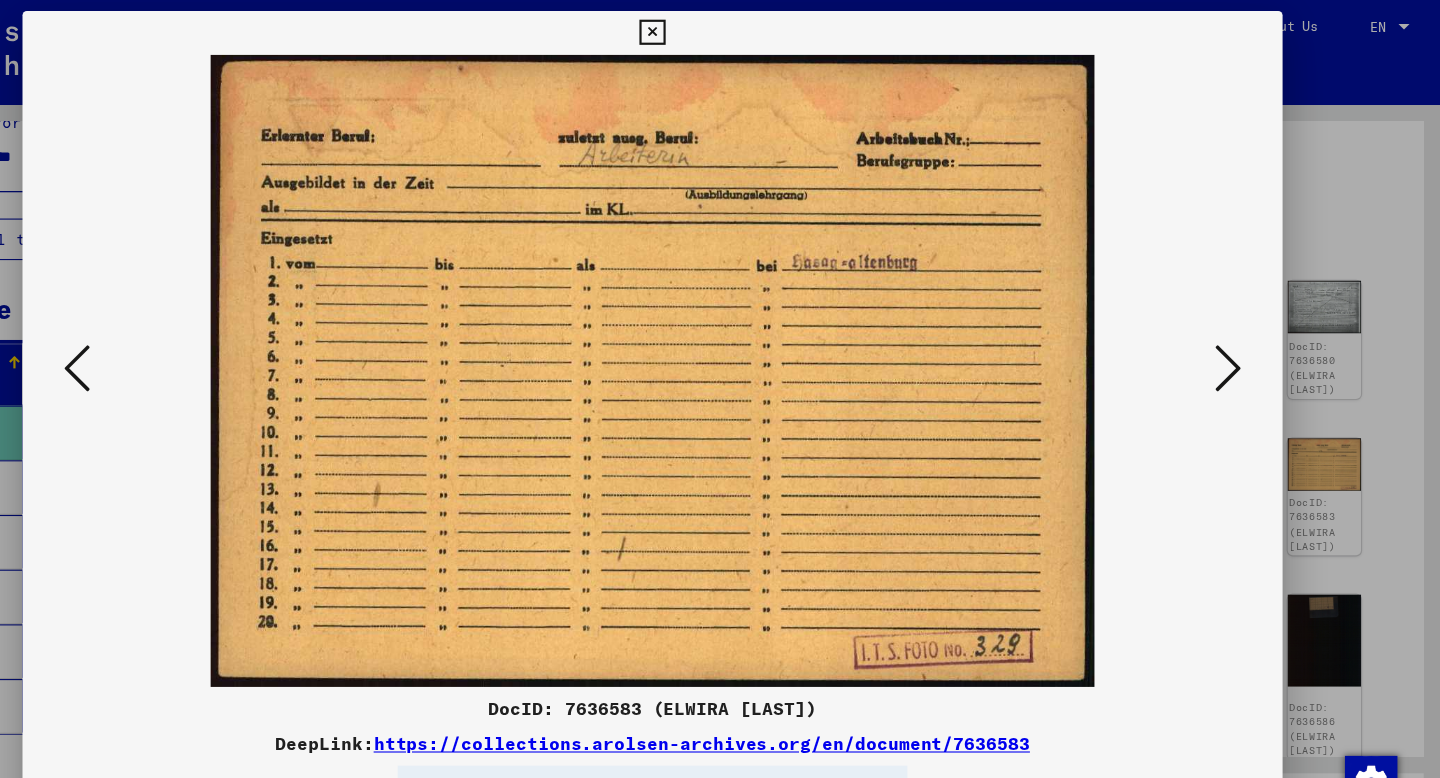 drag, startPoint x: 936, startPoint y: 290, endPoint x: 713, endPoint y: 9, distance: 358.7339 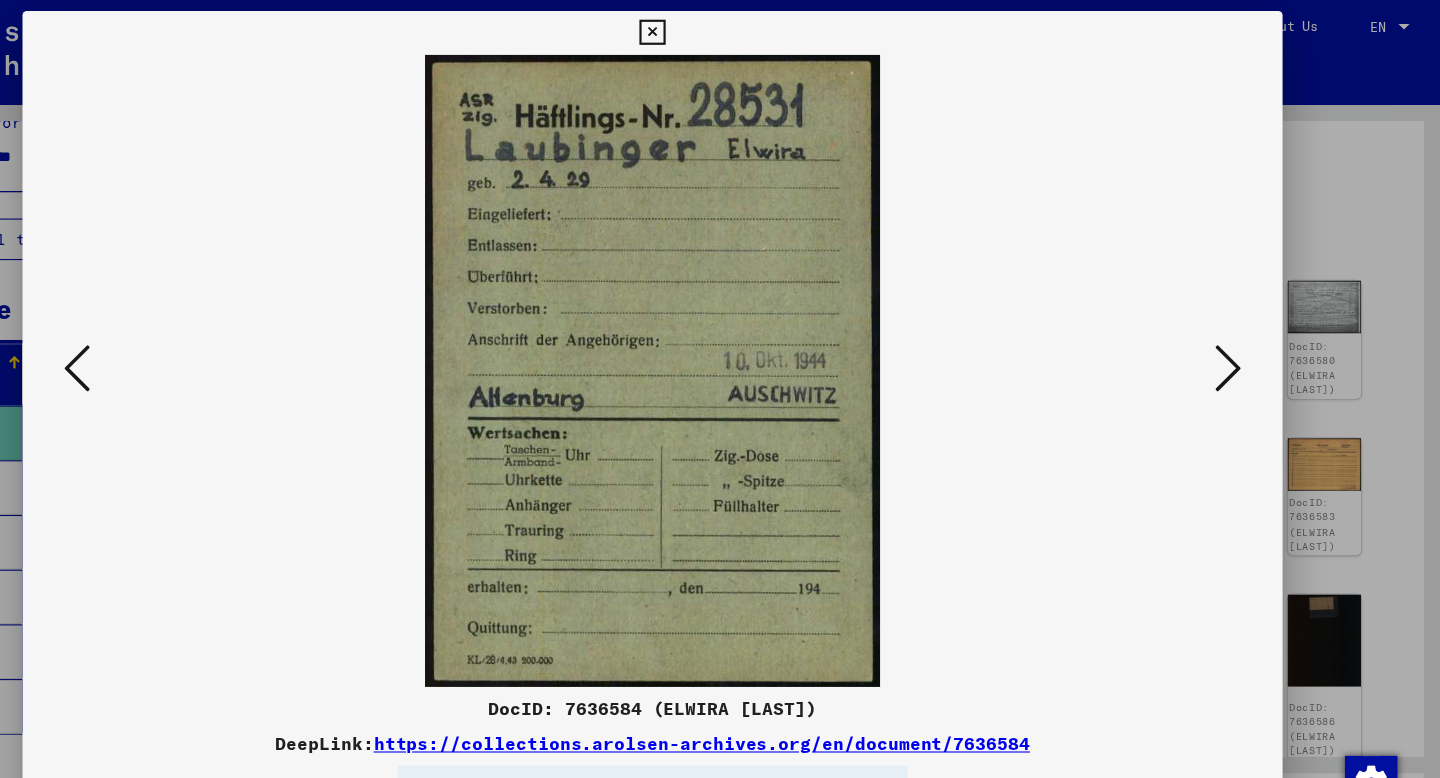 click at bounding box center [1246, 337] 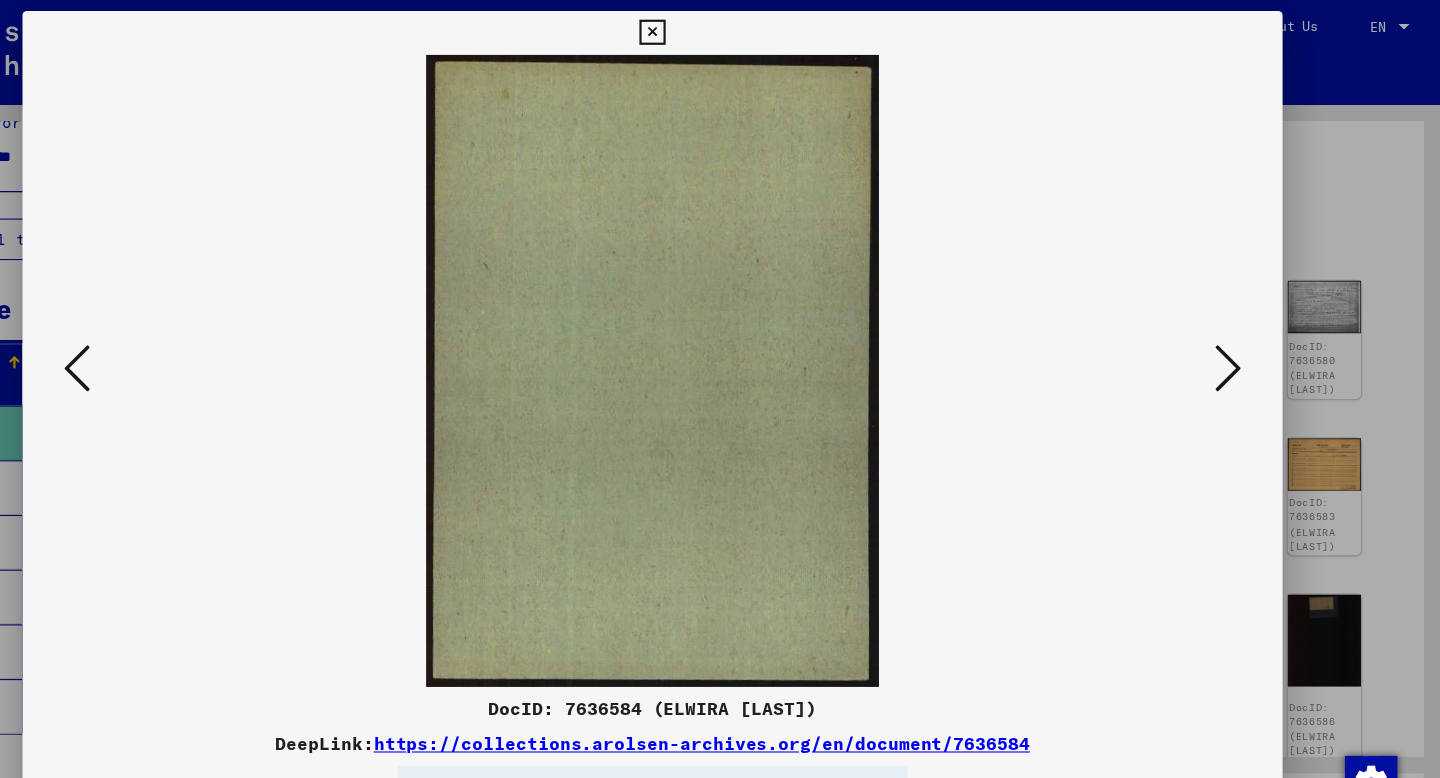 click at bounding box center [1246, 337] 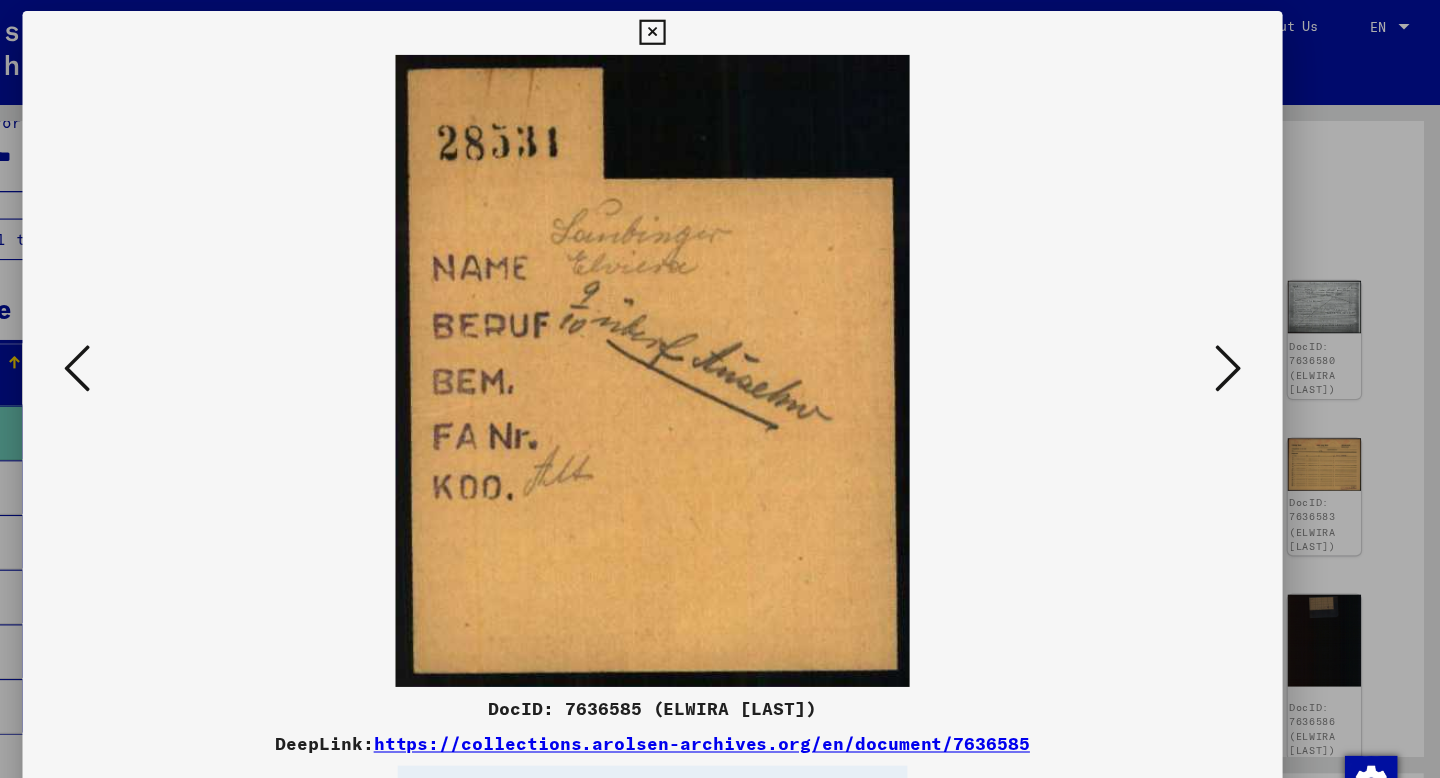click at bounding box center (194, 337) 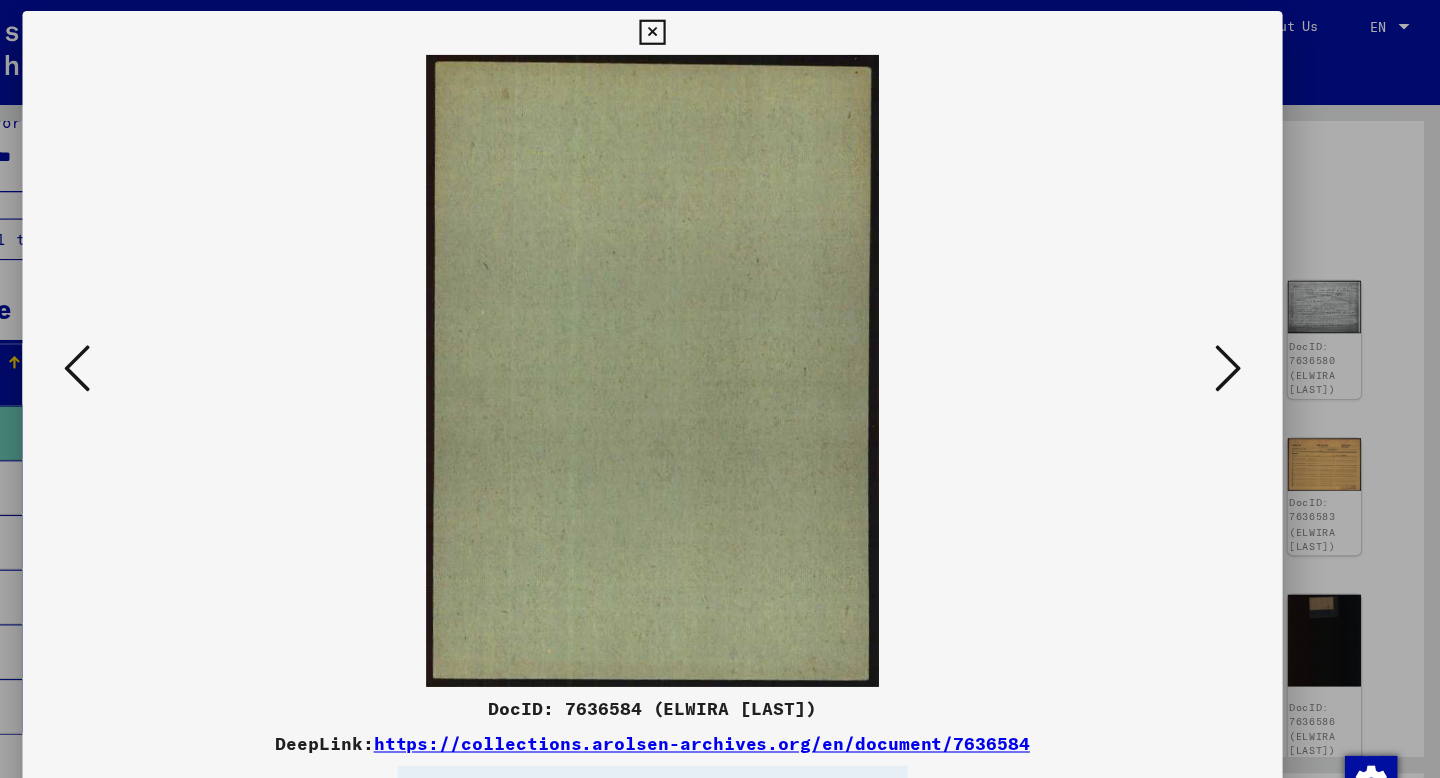 click at bounding box center [1246, 337] 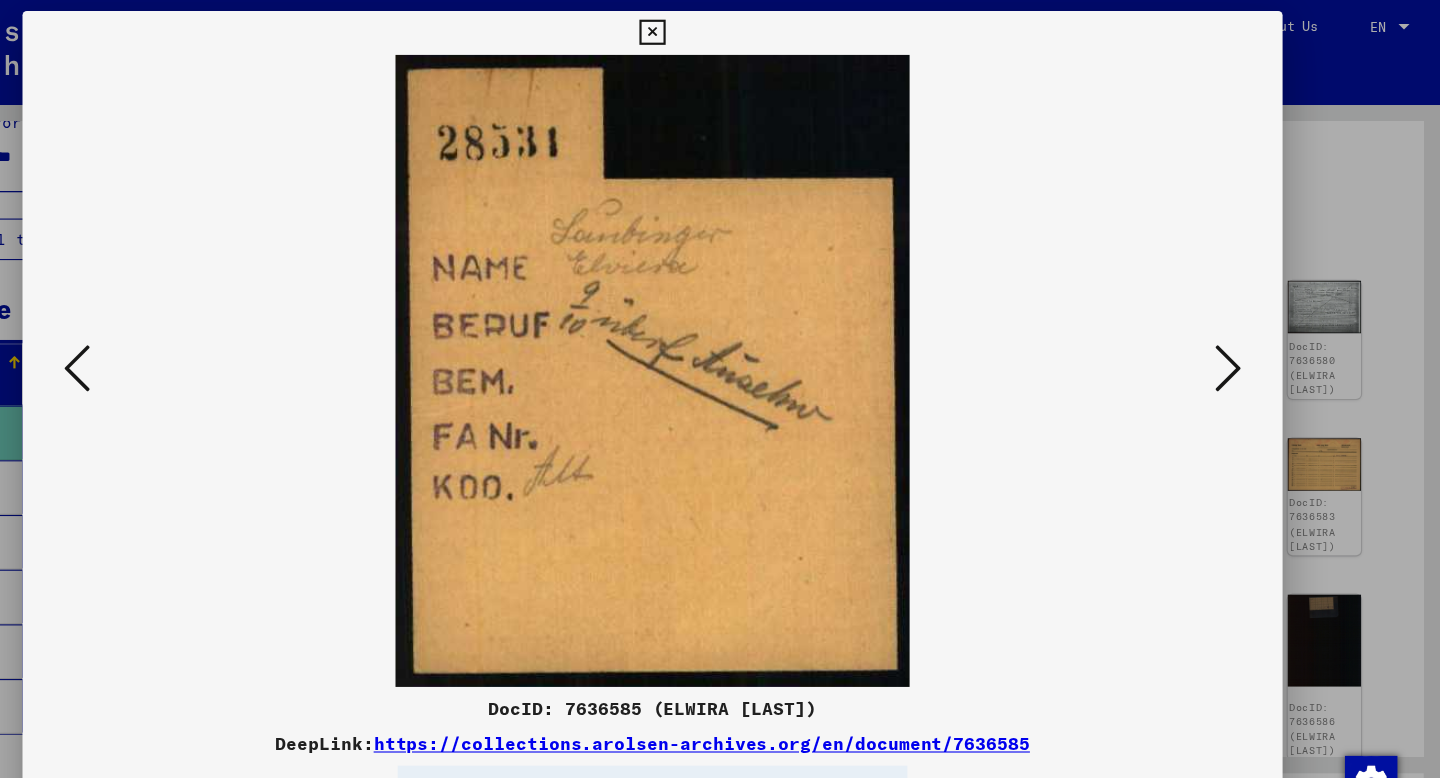 drag, startPoint x: 754, startPoint y: 345, endPoint x: 615, endPoint y: 15, distance: 358.0796 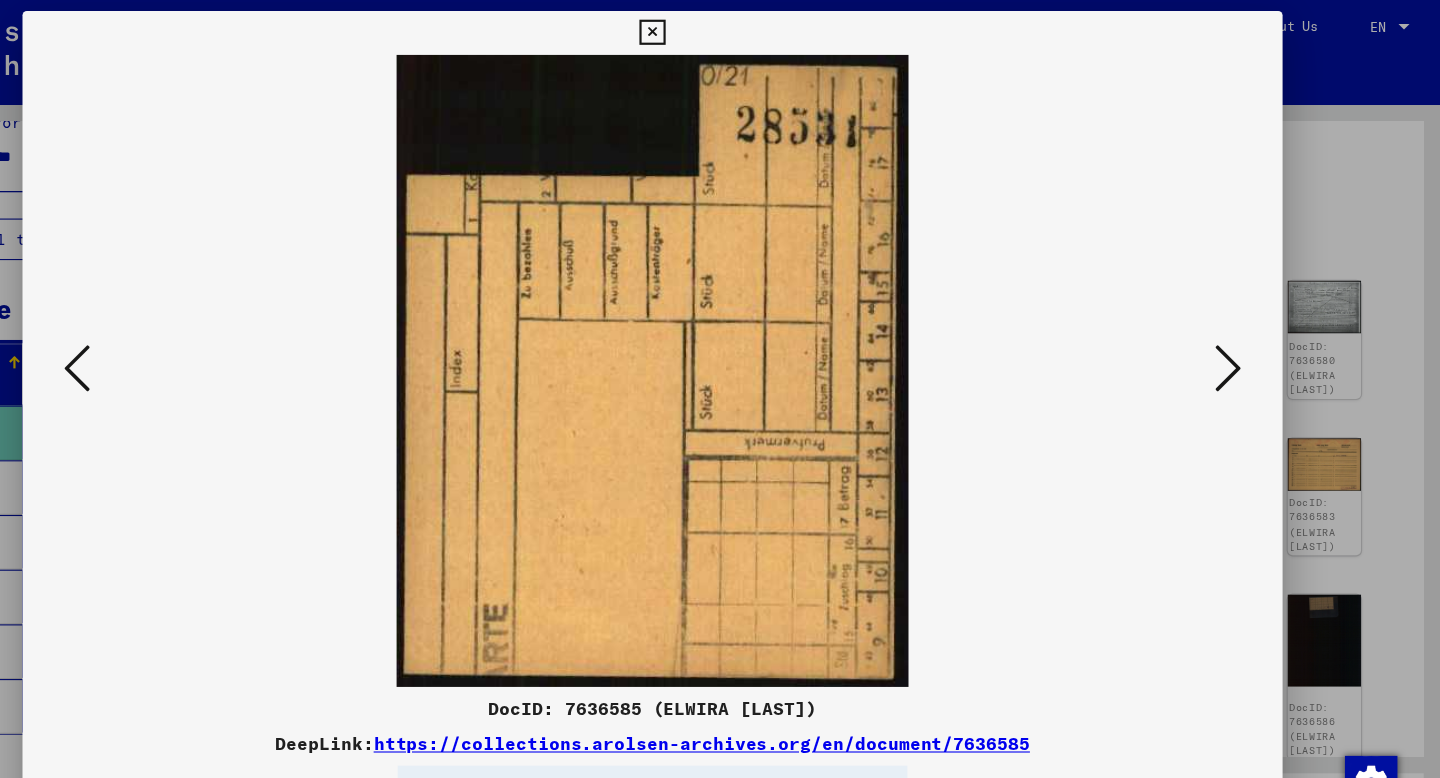 click at bounding box center (1246, 338) 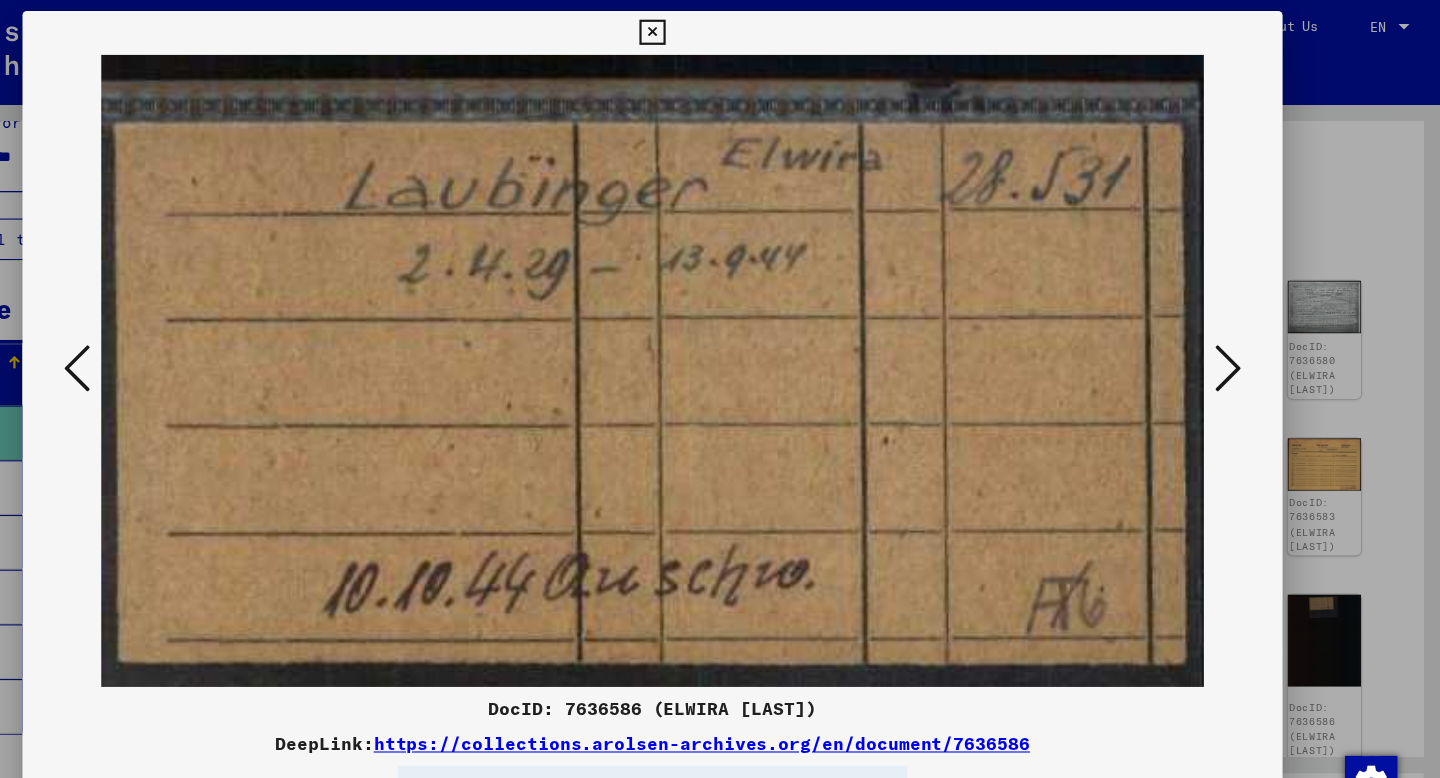 click at bounding box center [194, 337] 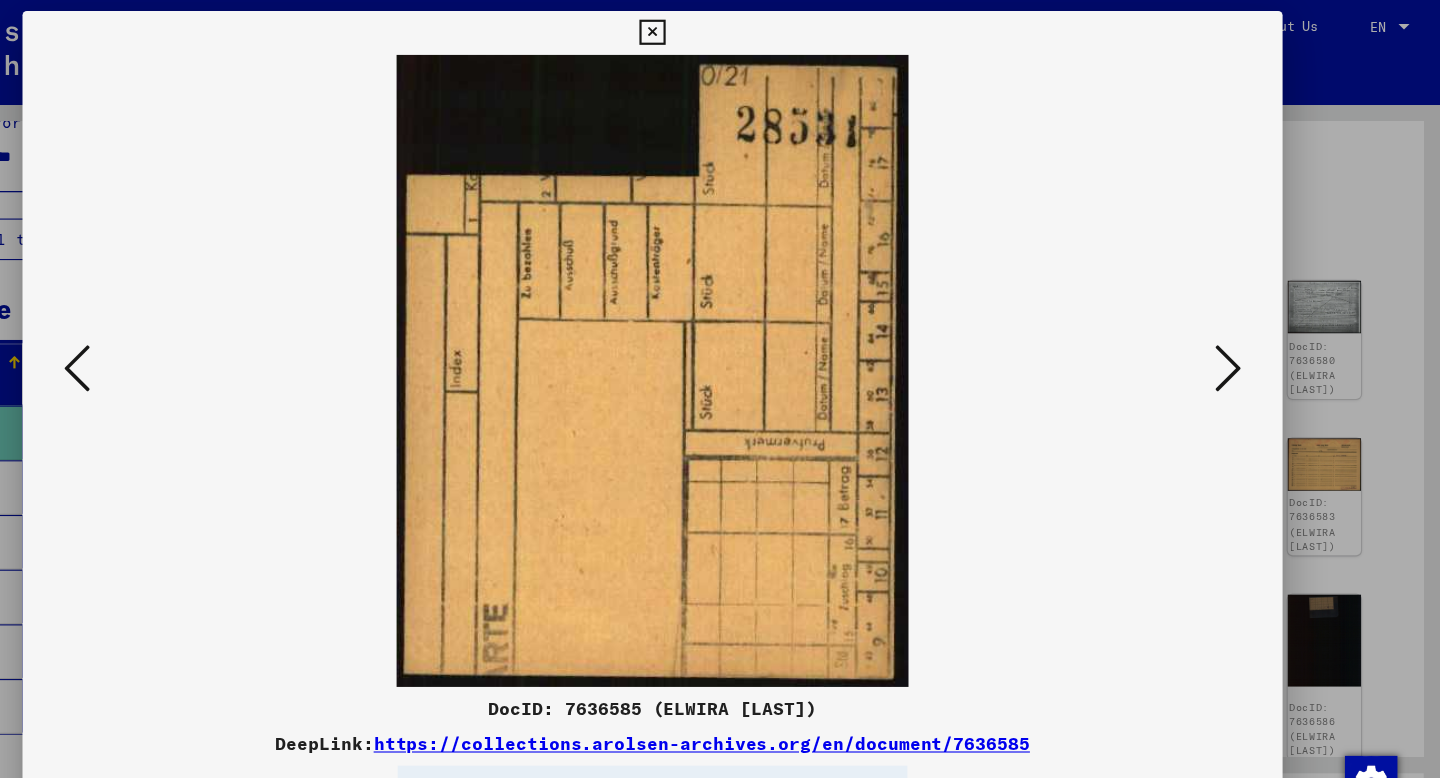click at bounding box center (194, 337) 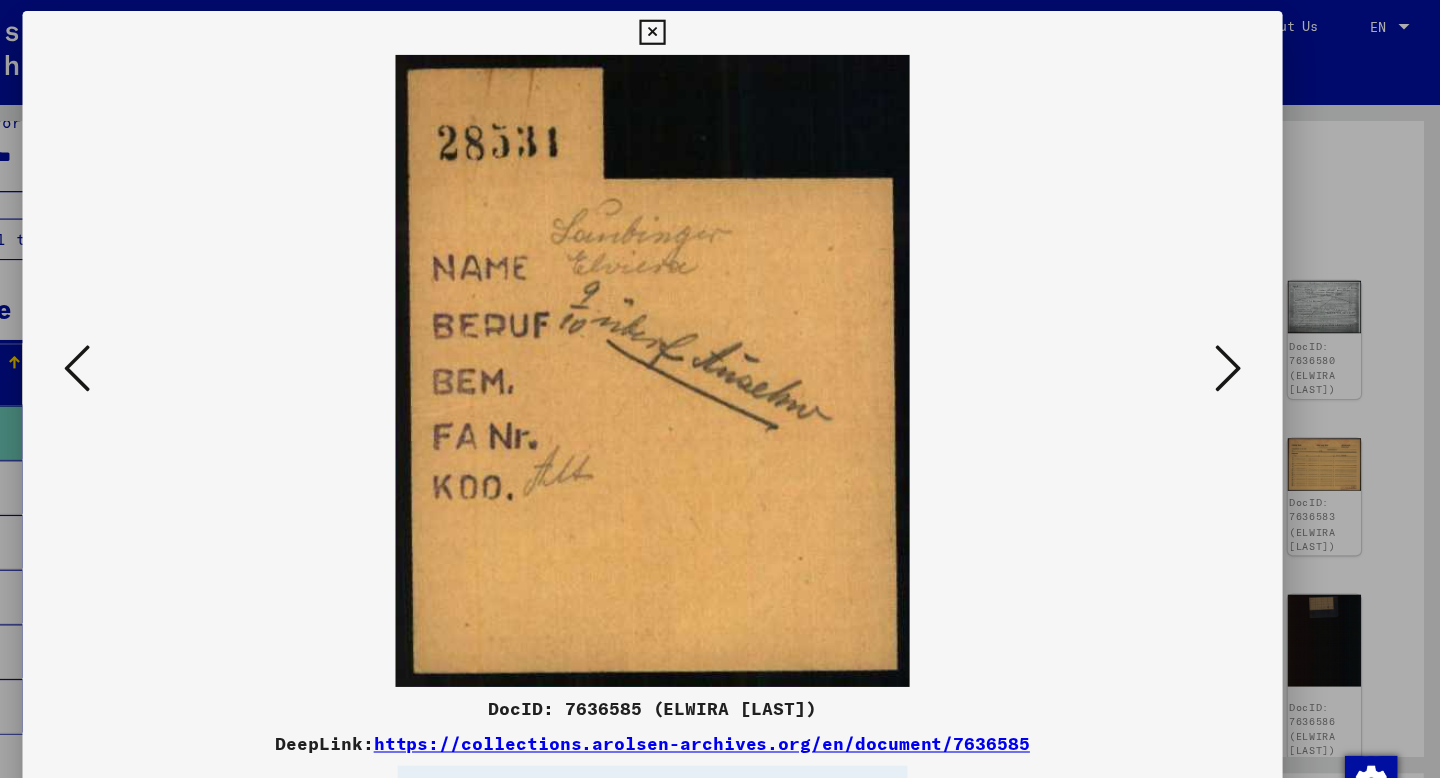 click at bounding box center (194, 337) 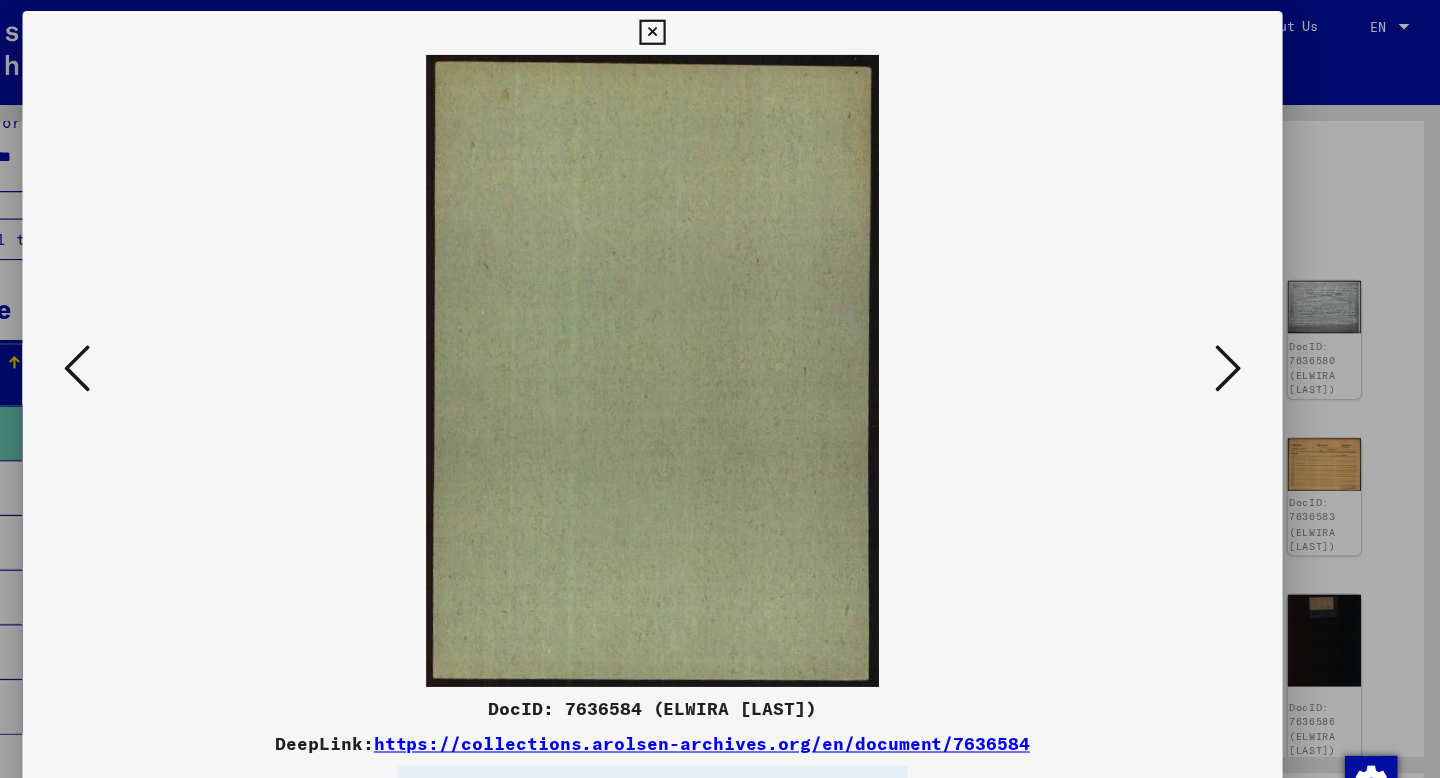 click at bounding box center (194, 337) 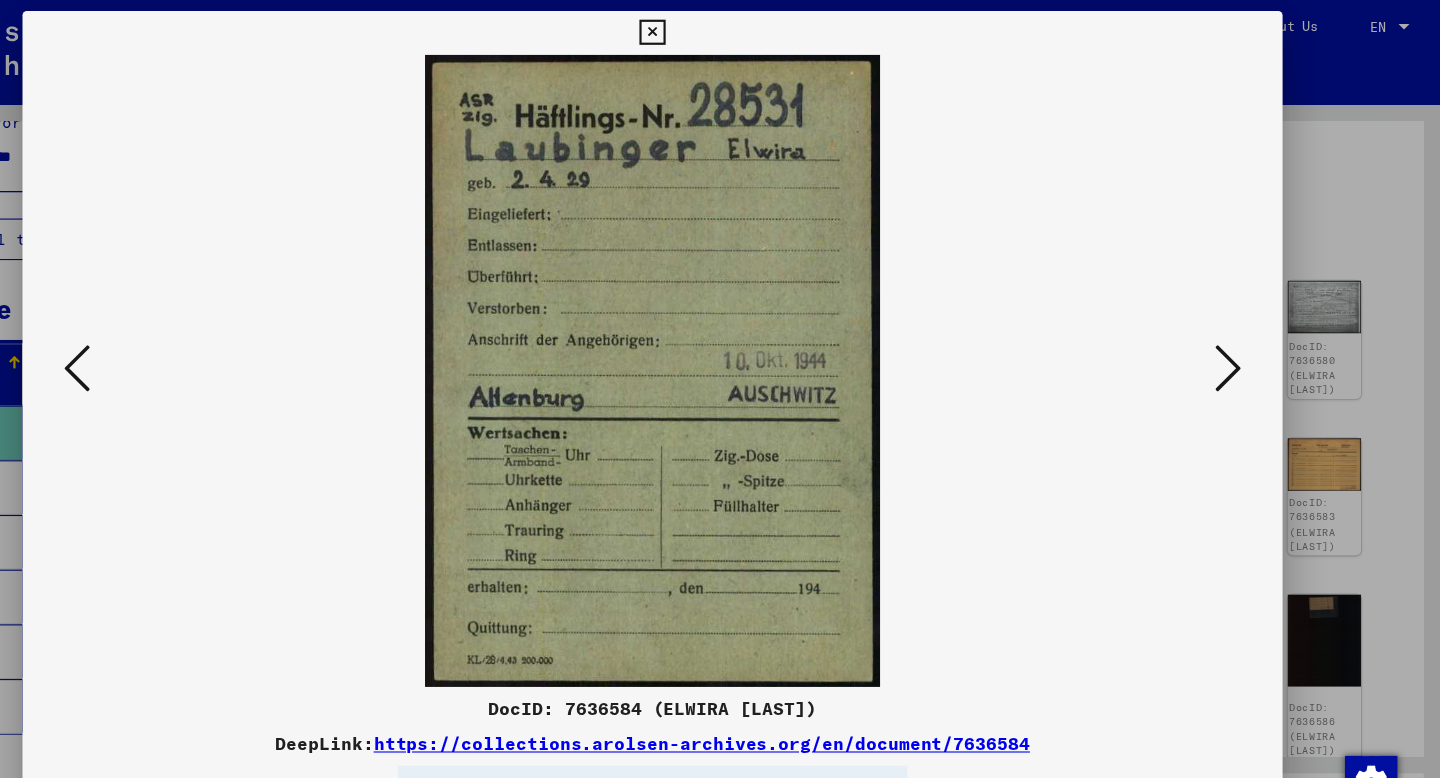 click at bounding box center [1246, 337] 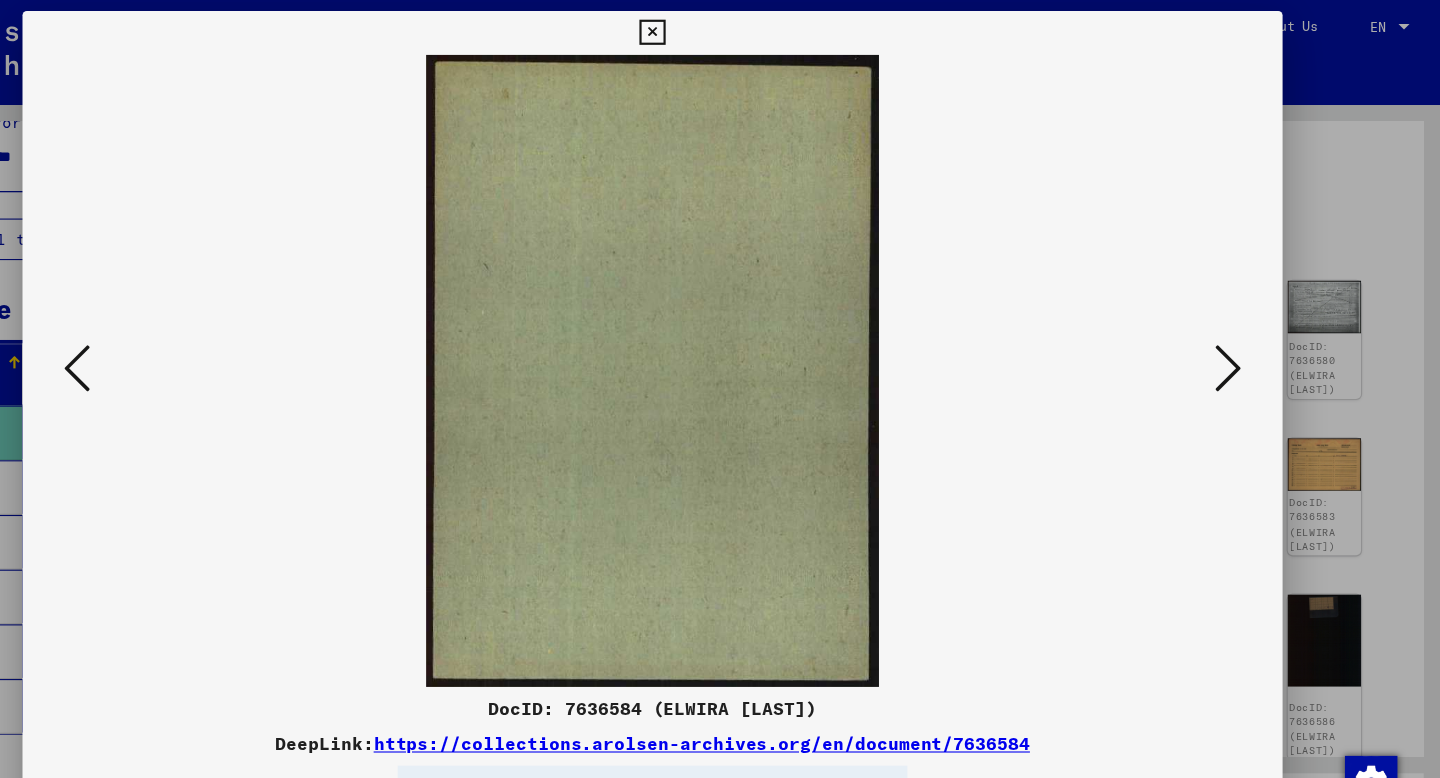 click at bounding box center (1246, 337) 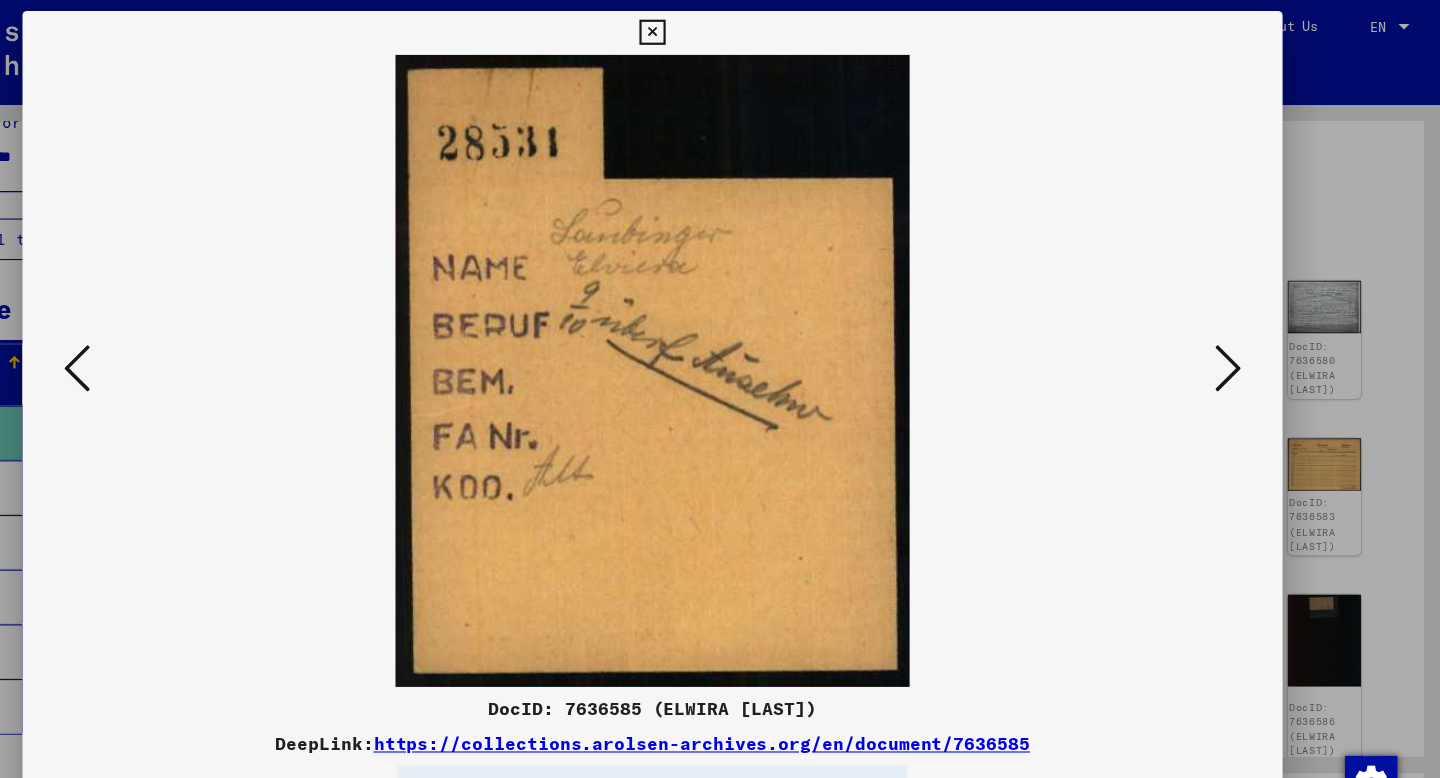 drag, startPoint x: 781, startPoint y: 378, endPoint x: 676, endPoint y: 3, distance: 389.42264 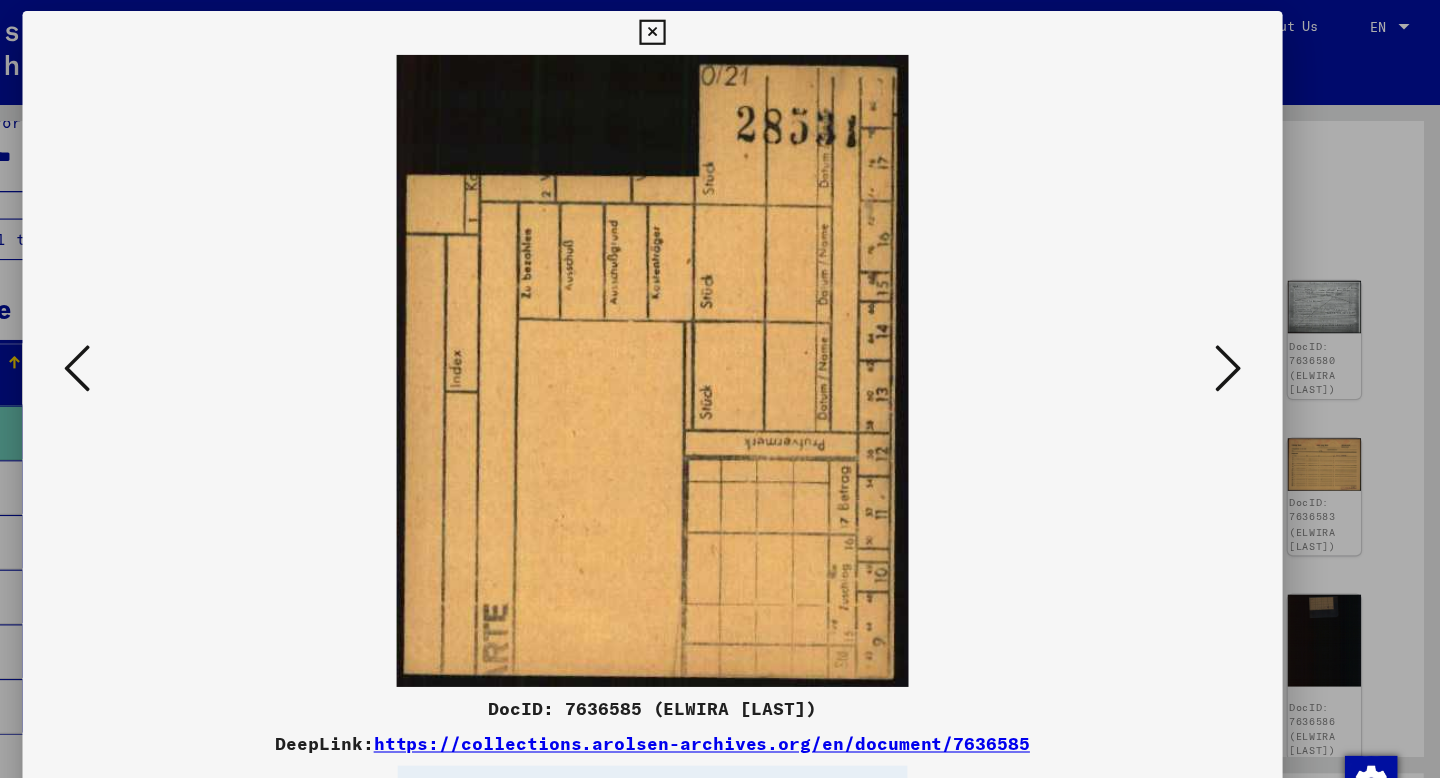 click at bounding box center (1246, 337) 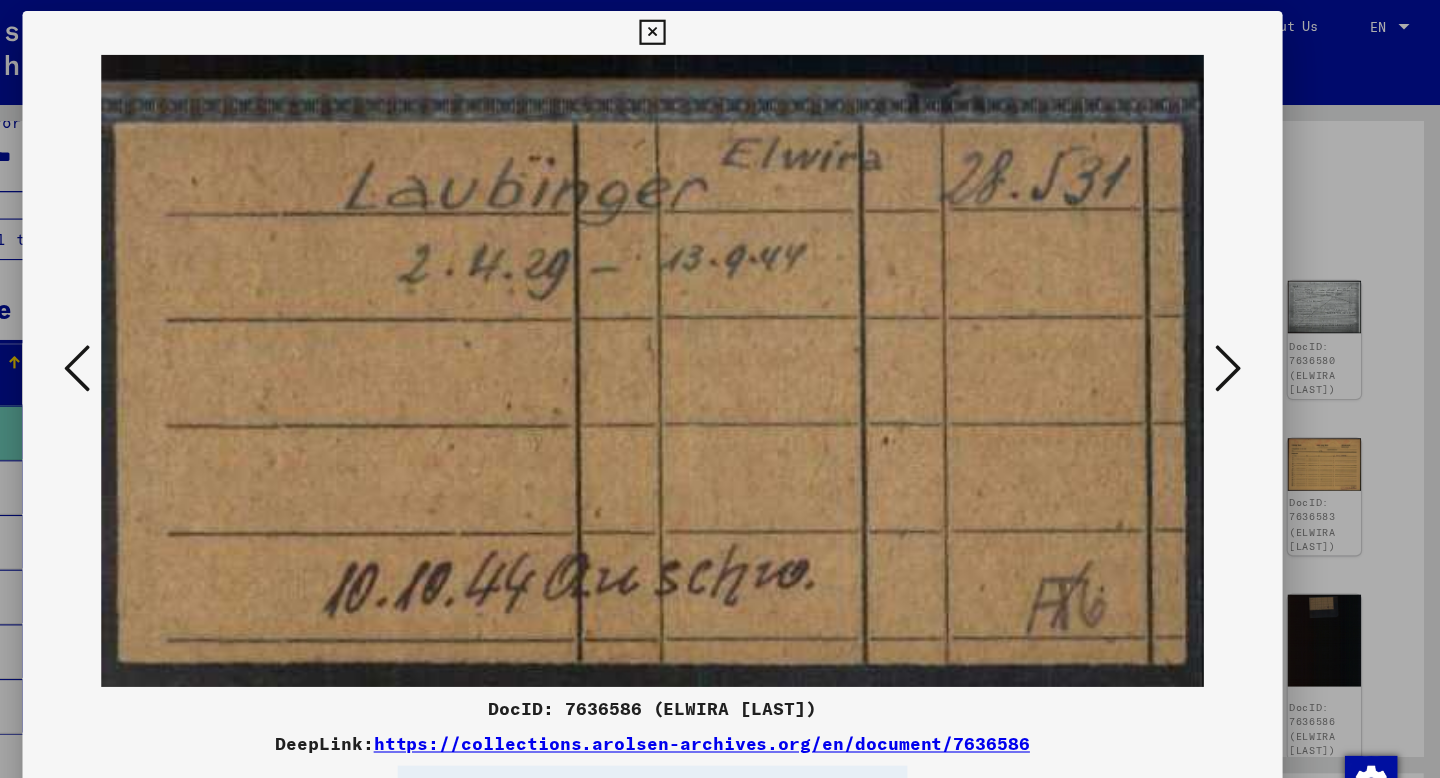 click at bounding box center (1246, 337) 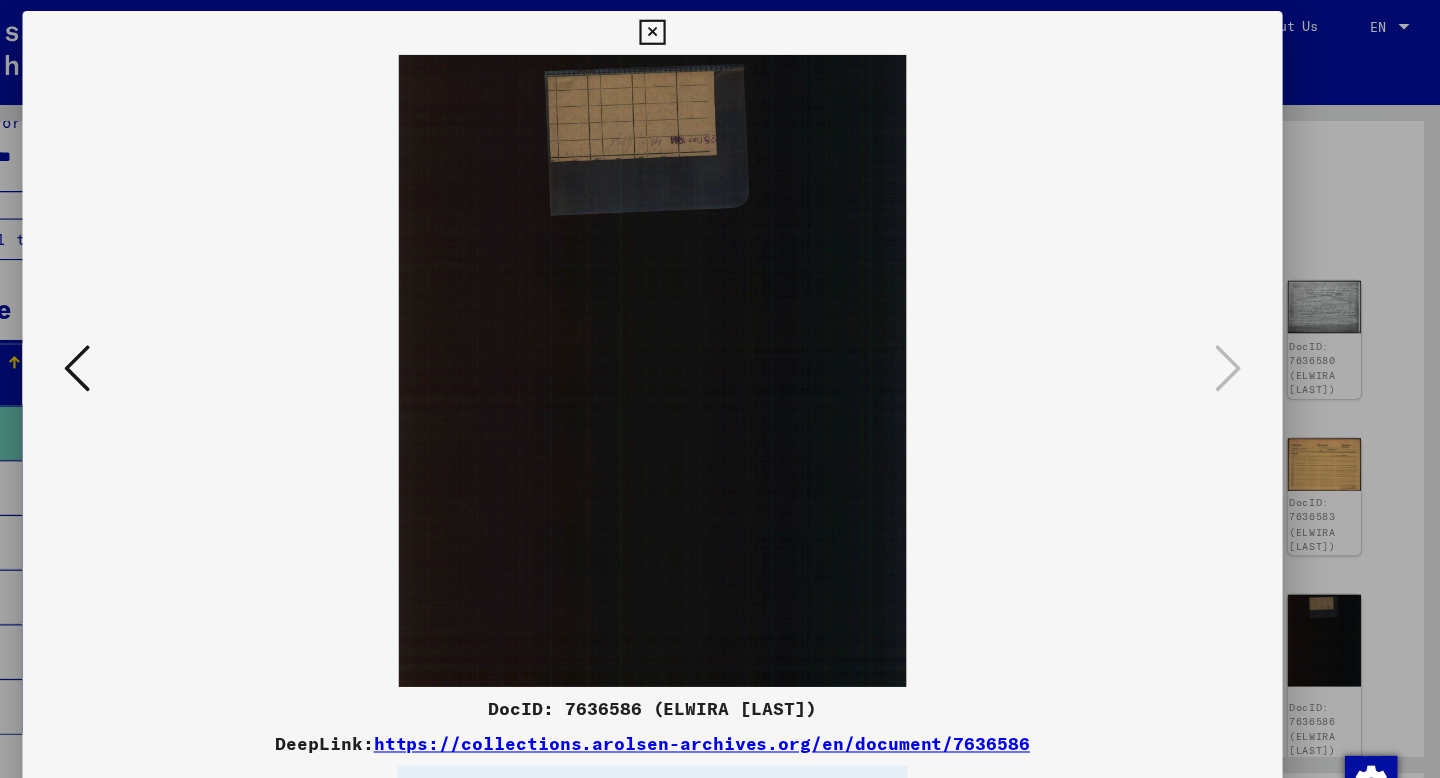 click at bounding box center (194, 337) 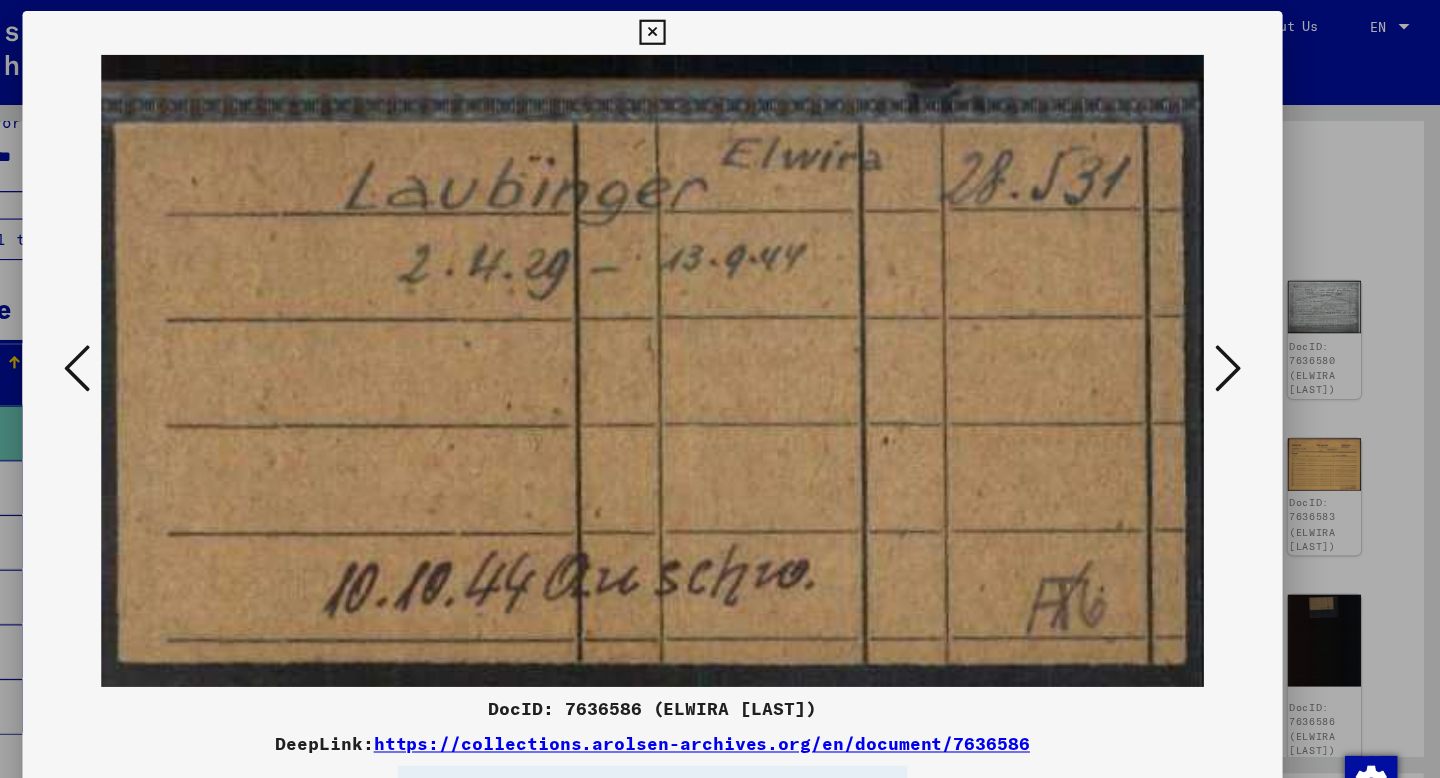 click at bounding box center [194, 337] 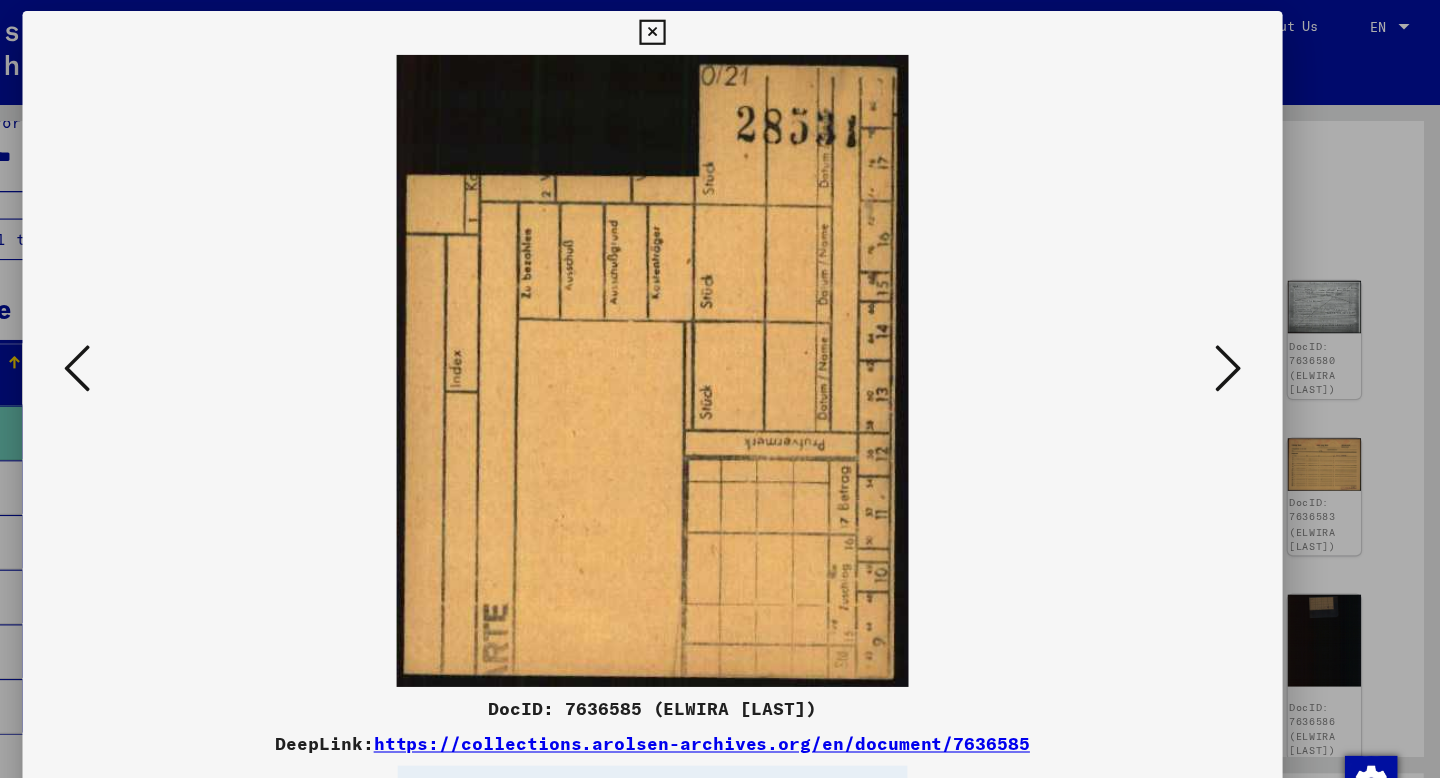 click at bounding box center [194, 337] 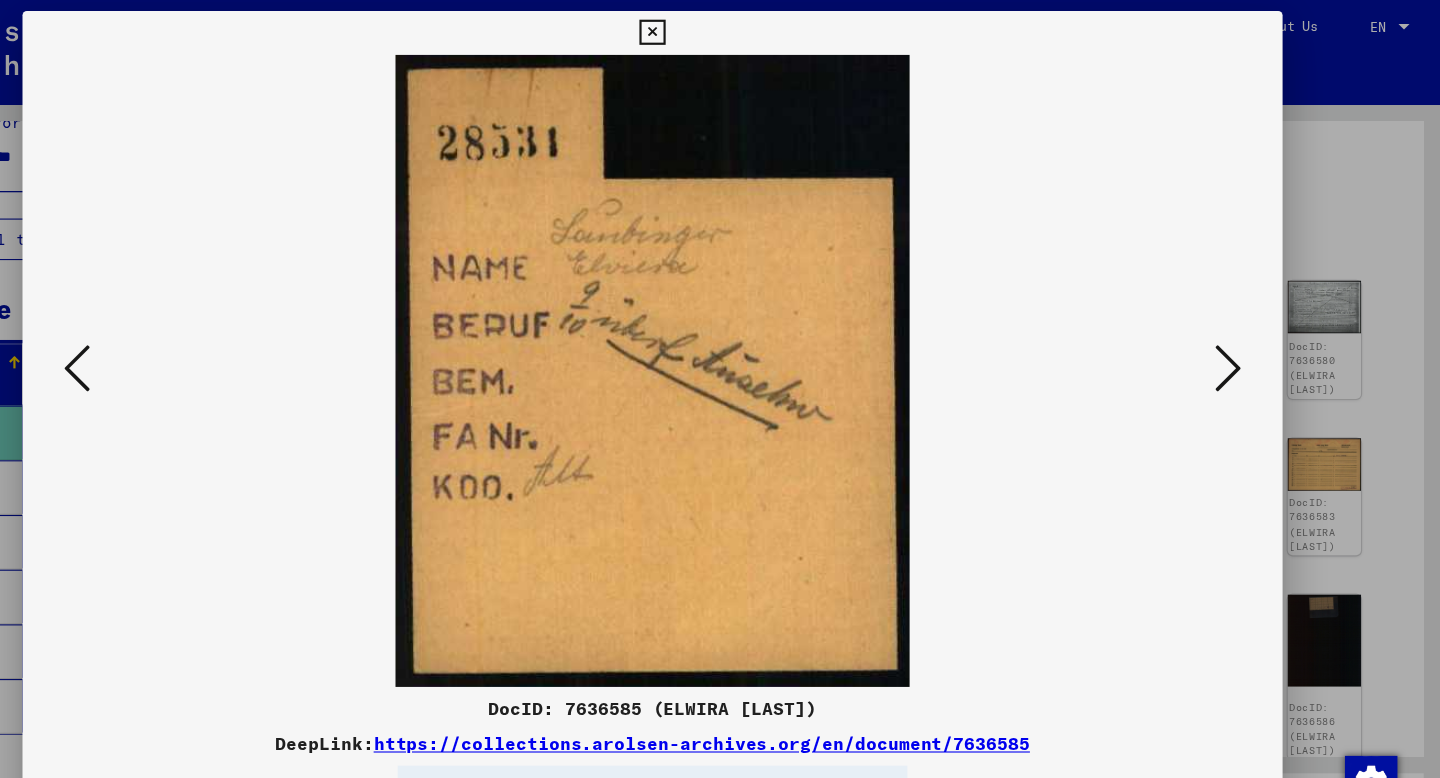 click at bounding box center (194, 337) 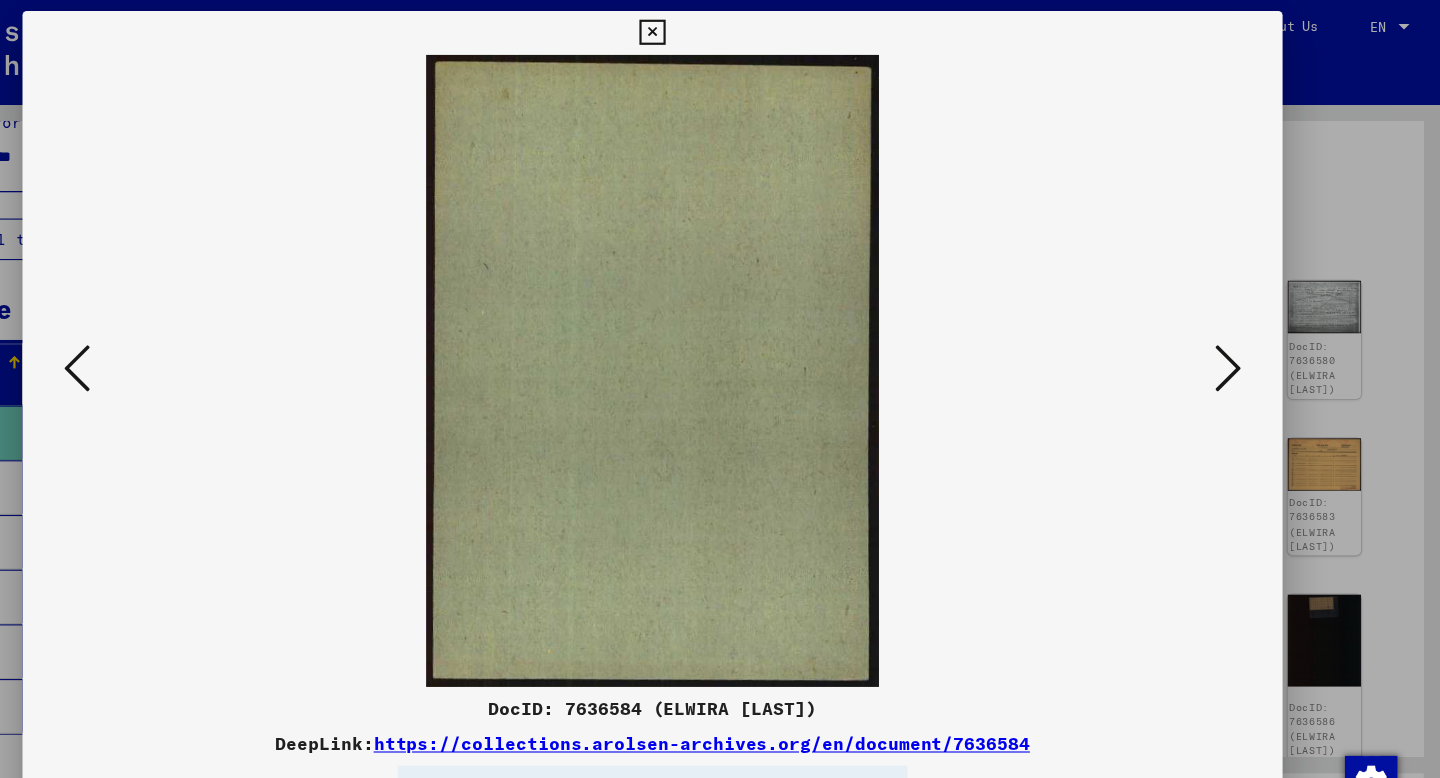 click at bounding box center [194, 337] 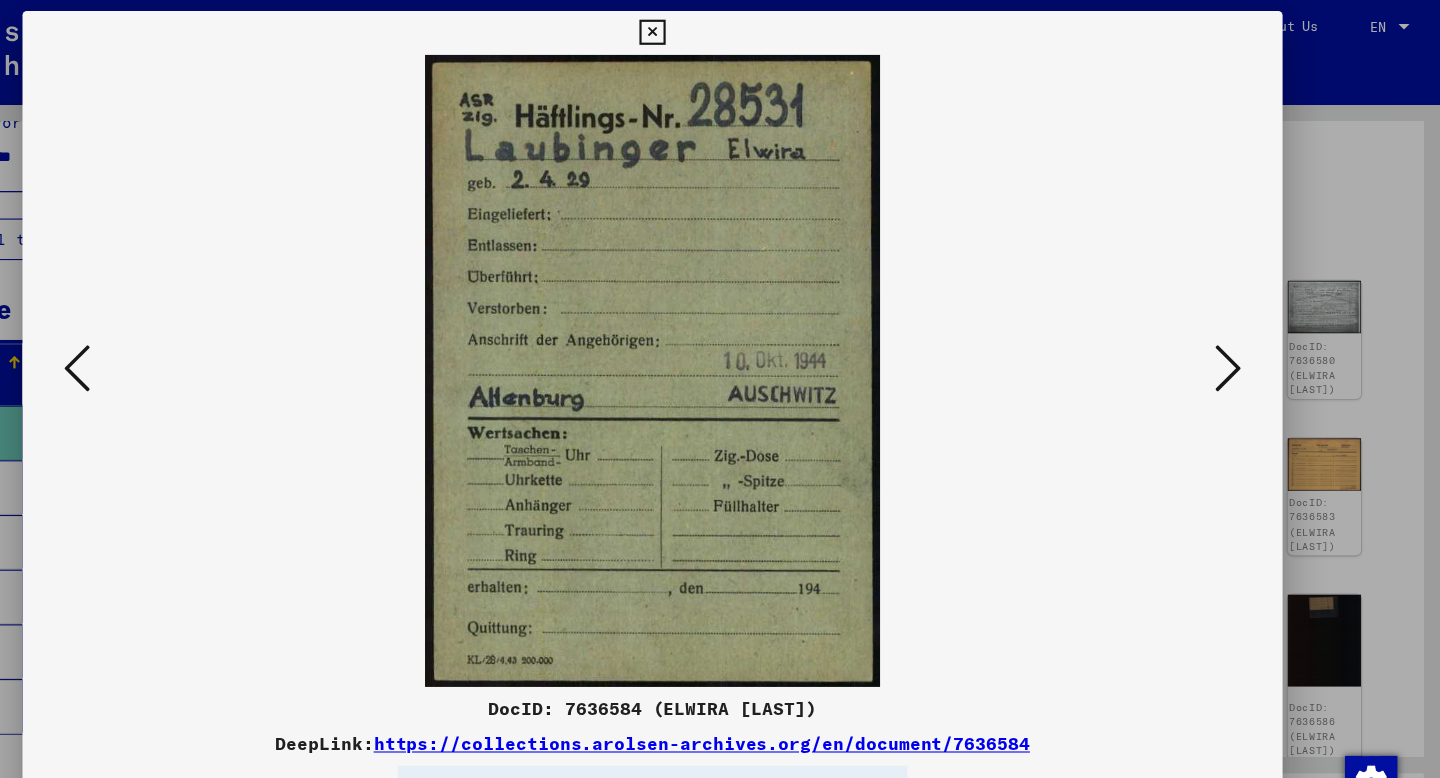 click at bounding box center (1246, 337) 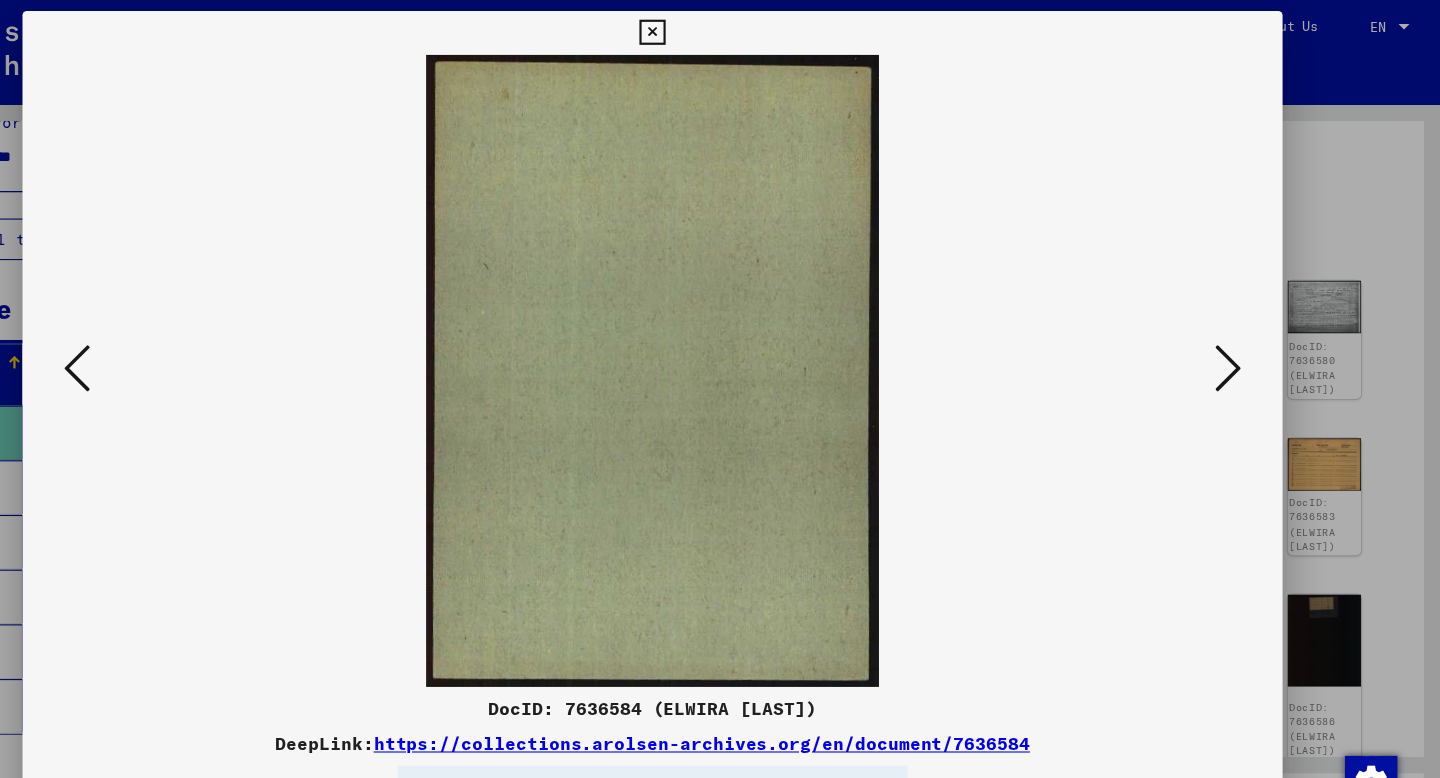 click at bounding box center [1246, 337] 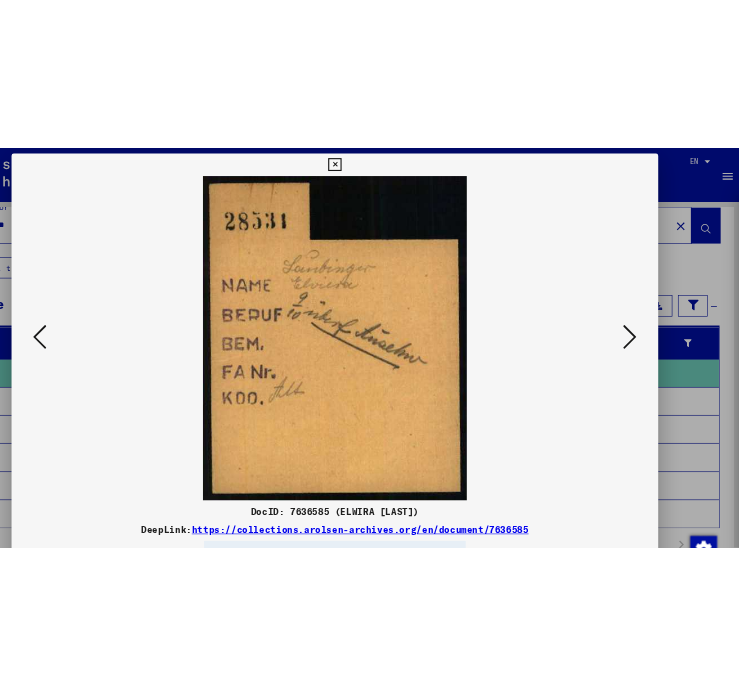scroll, scrollTop: 0, scrollLeft: 0, axis: both 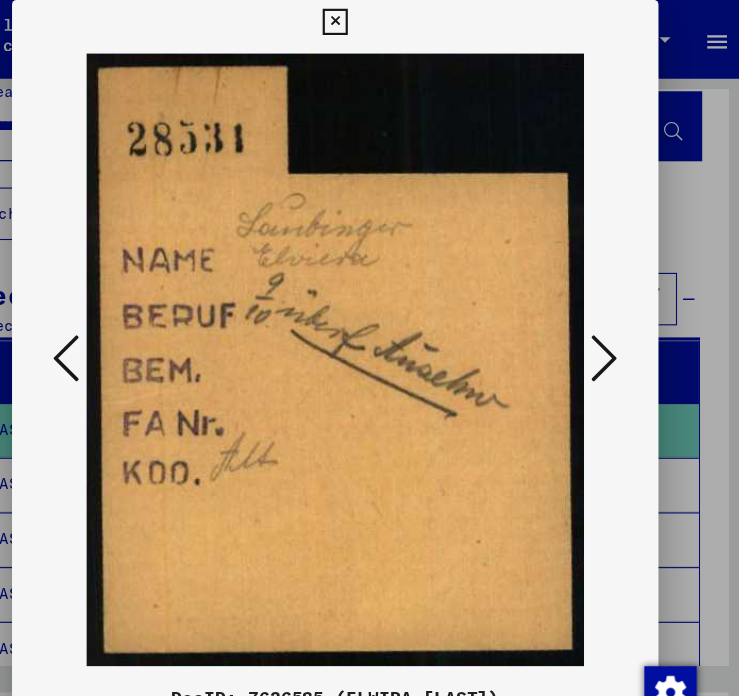 drag, startPoint x: 425, startPoint y: 260, endPoint x: 330, endPoint y: 9, distance: 268.3766 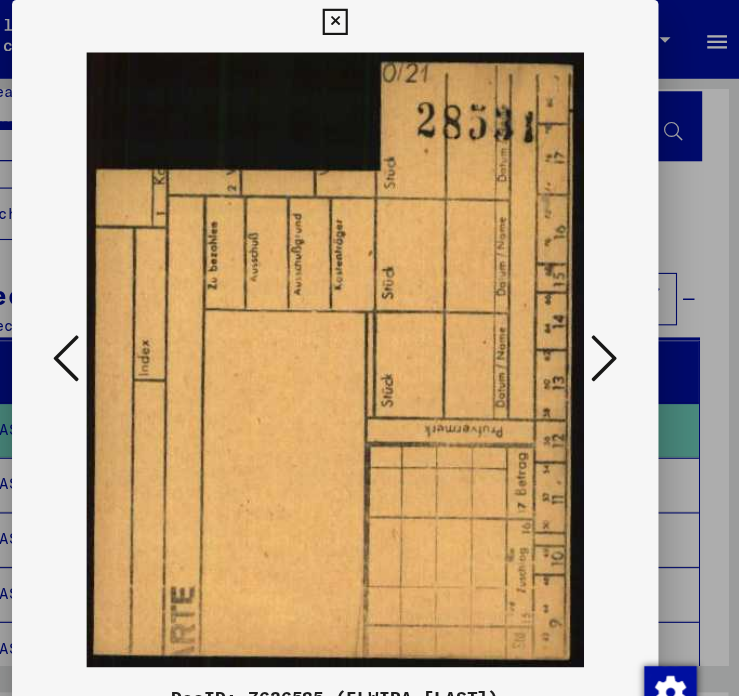 drag, startPoint x: 393, startPoint y: 275, endPoint x: 358, endPoint y: 26, distance: 251.44781 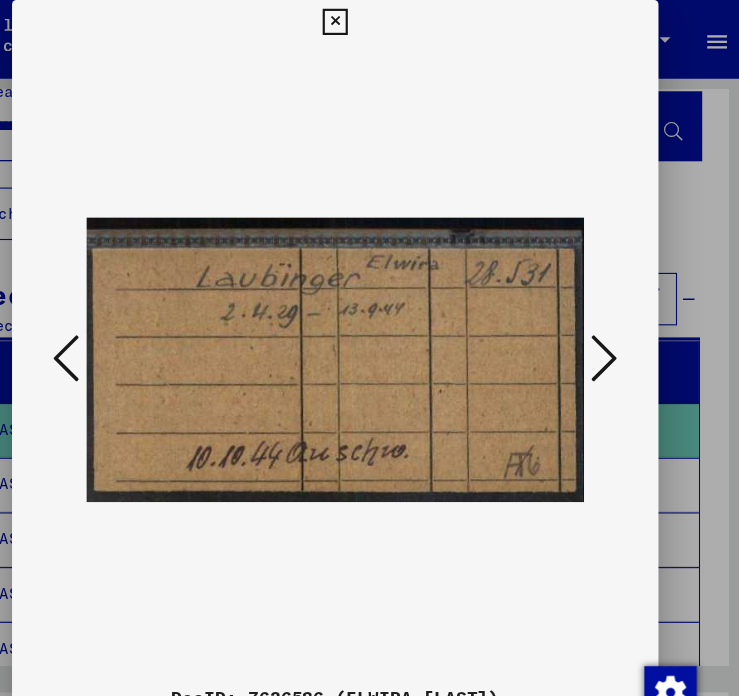 drag, startPoint x: 465, startPoint y: 316, endPoint x: 385, endPoint y: 30, distance: 296.97812 